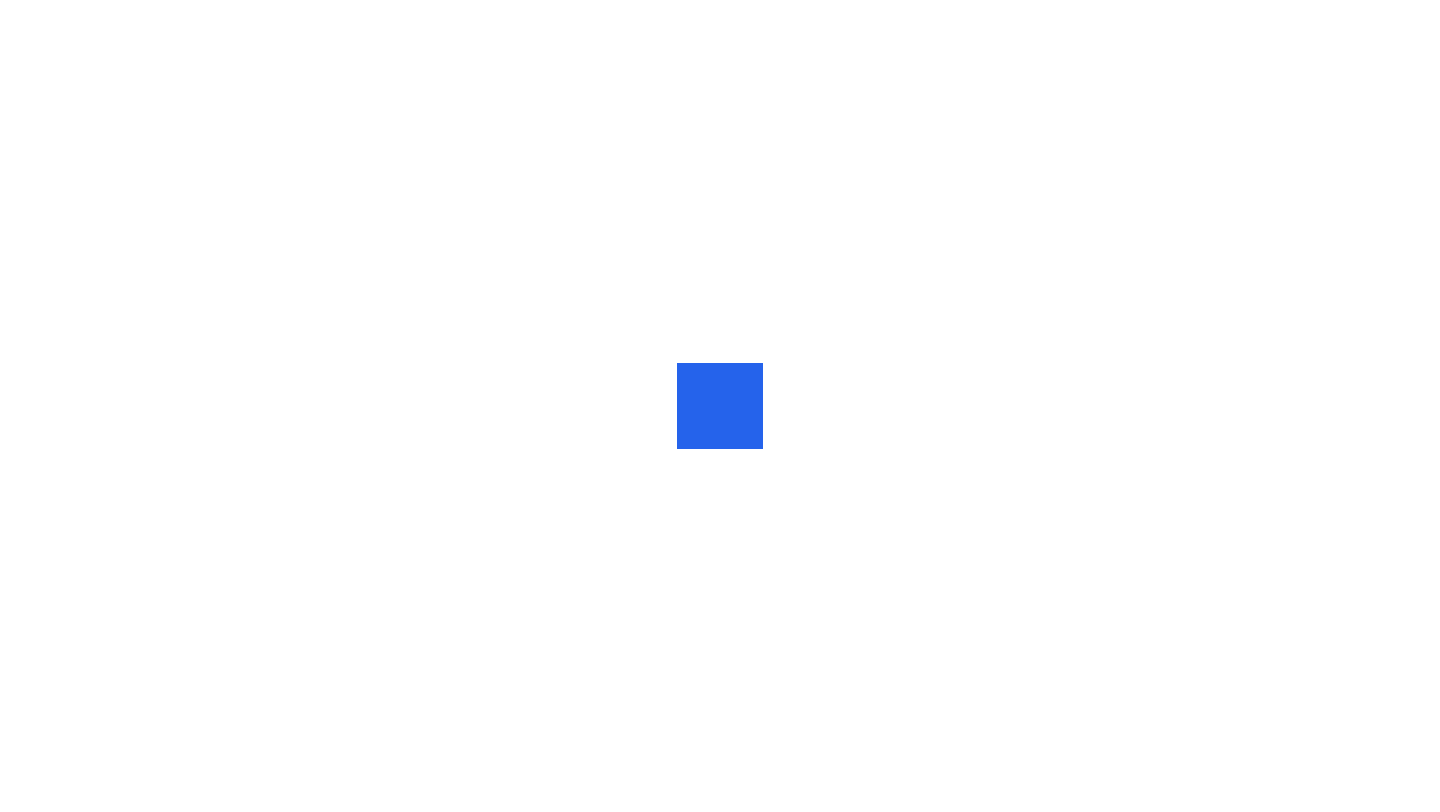 scroll, scrollTop: 0, scrollLeft: 0, axis: both 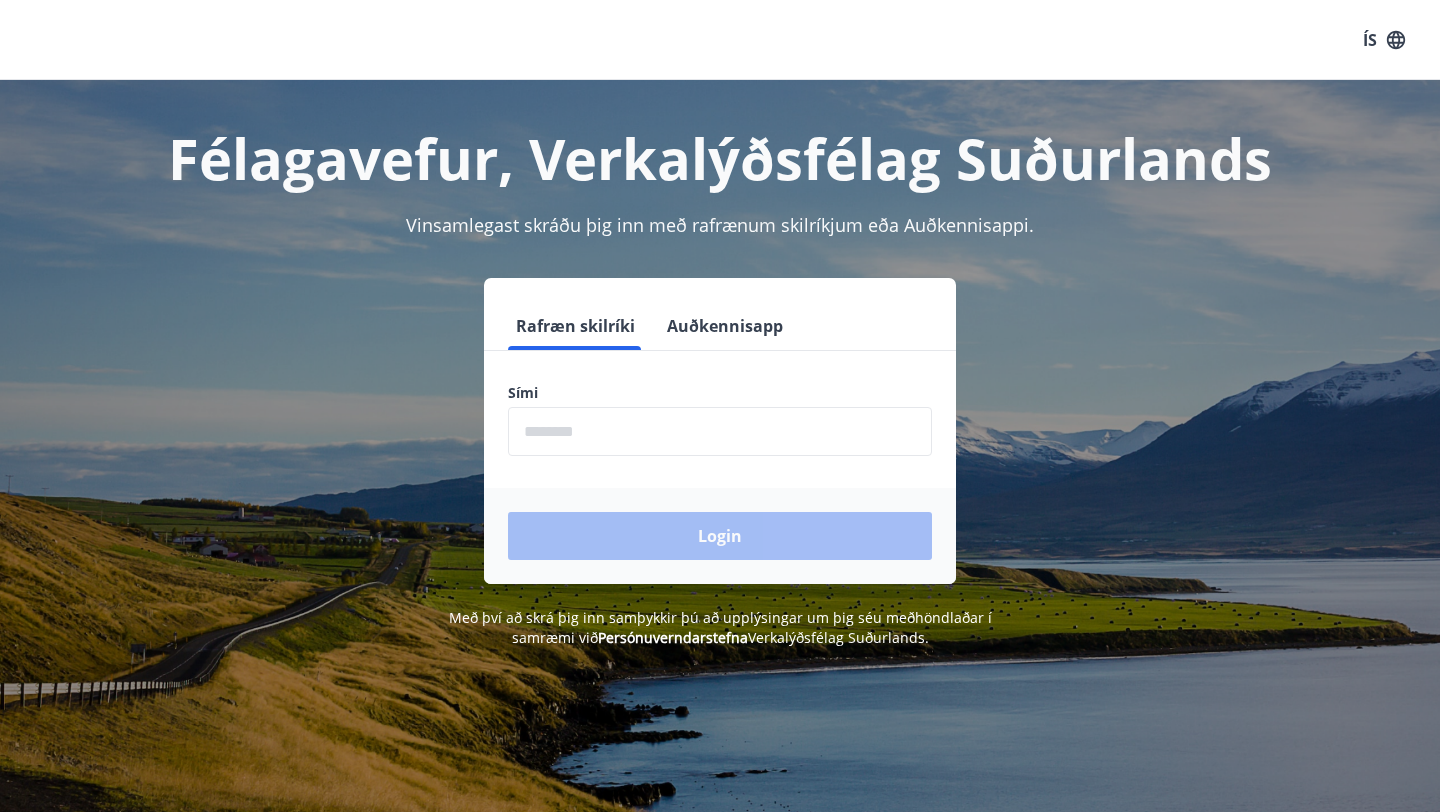 click at bounding box center [720, 431] 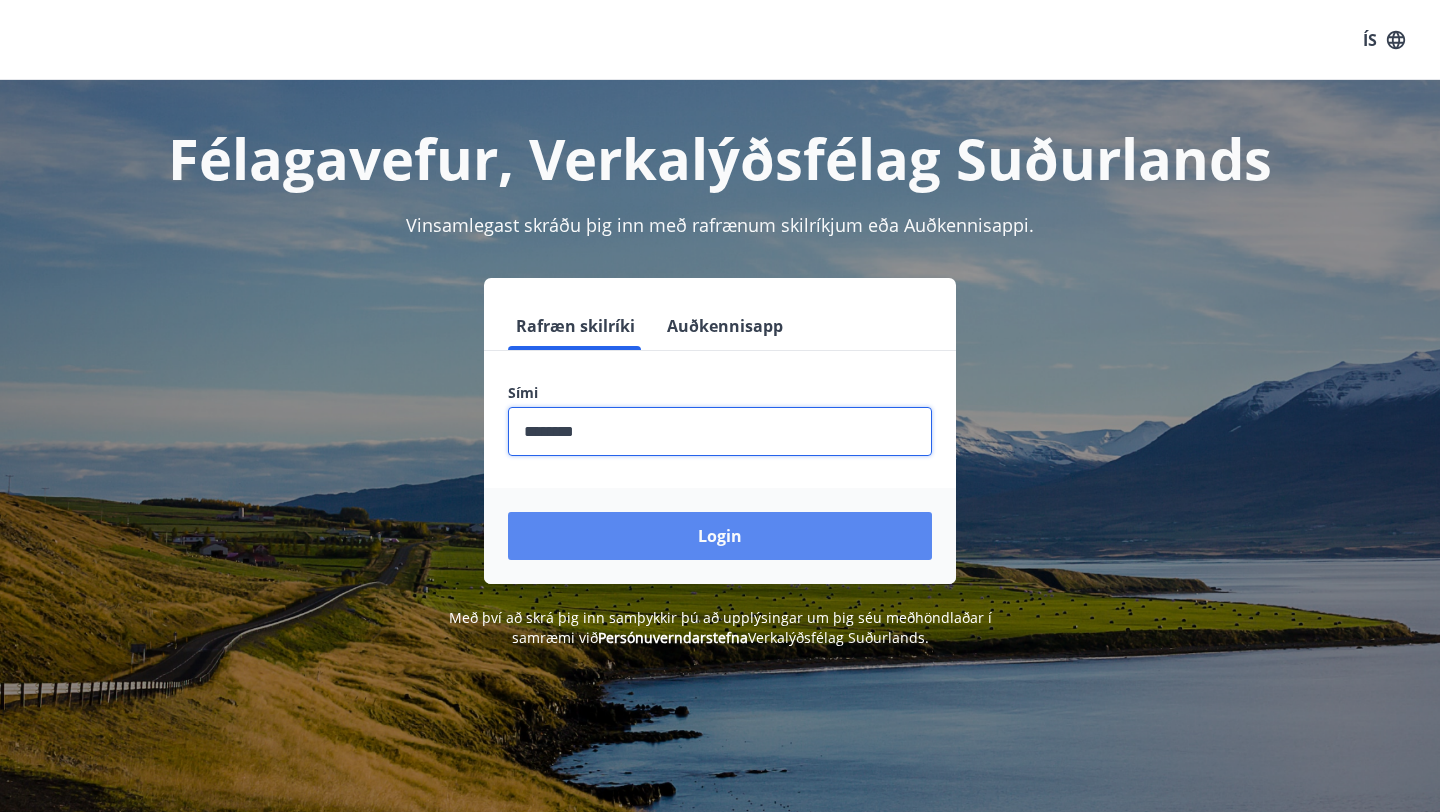 type on "********" 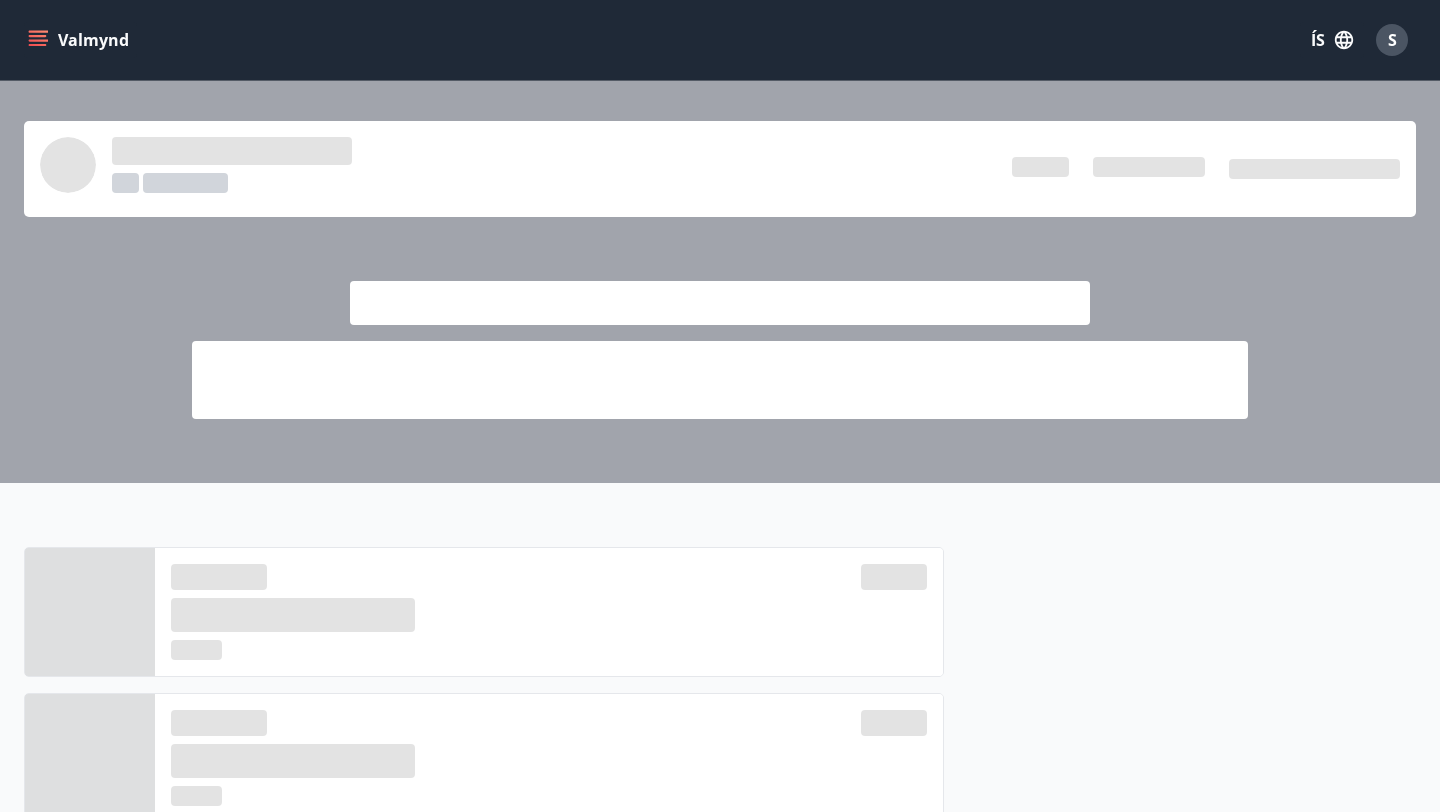 scroll, scrollTop: 0, scrollLeft: 0, axis: both 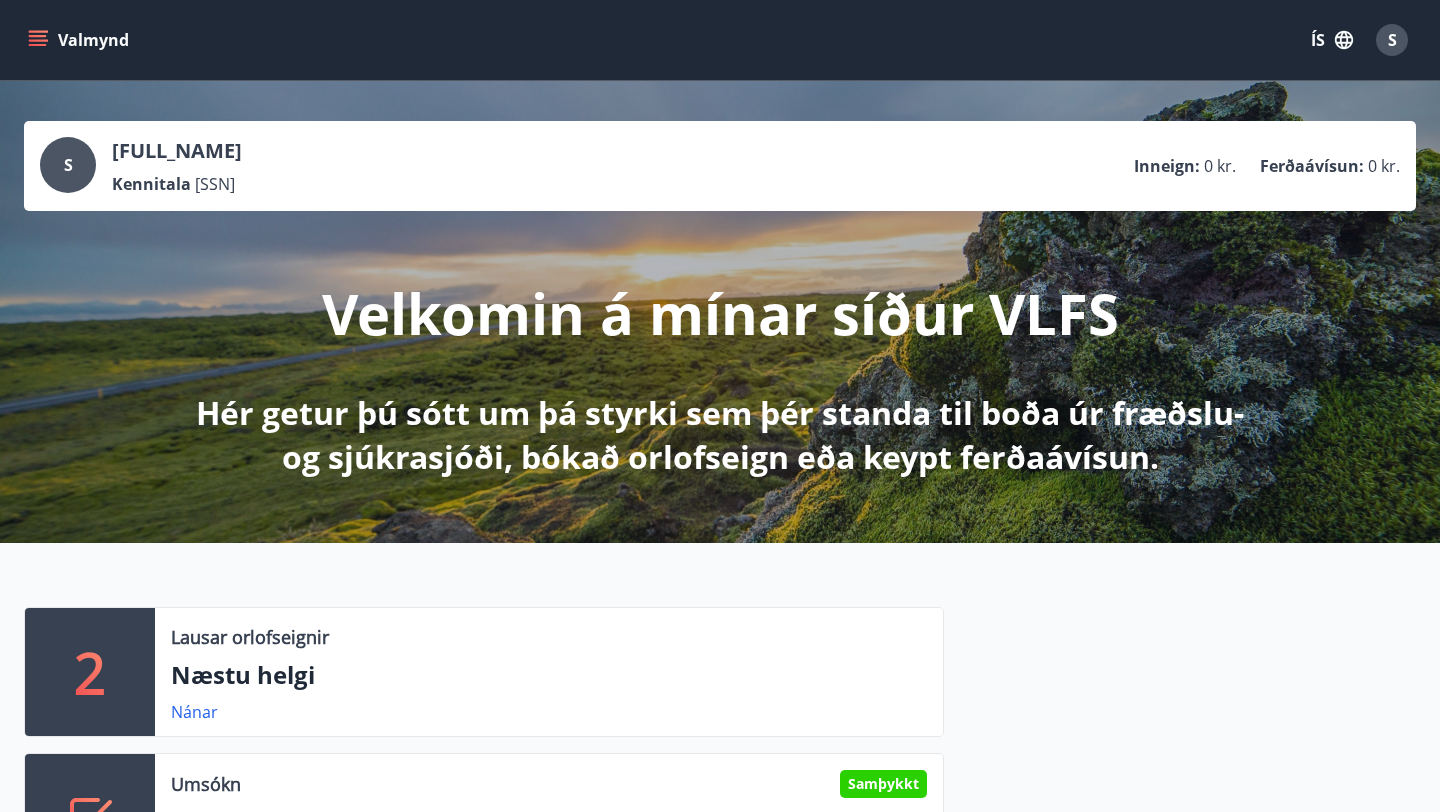 click on "Valmynd" at bounding box center (80, 40) 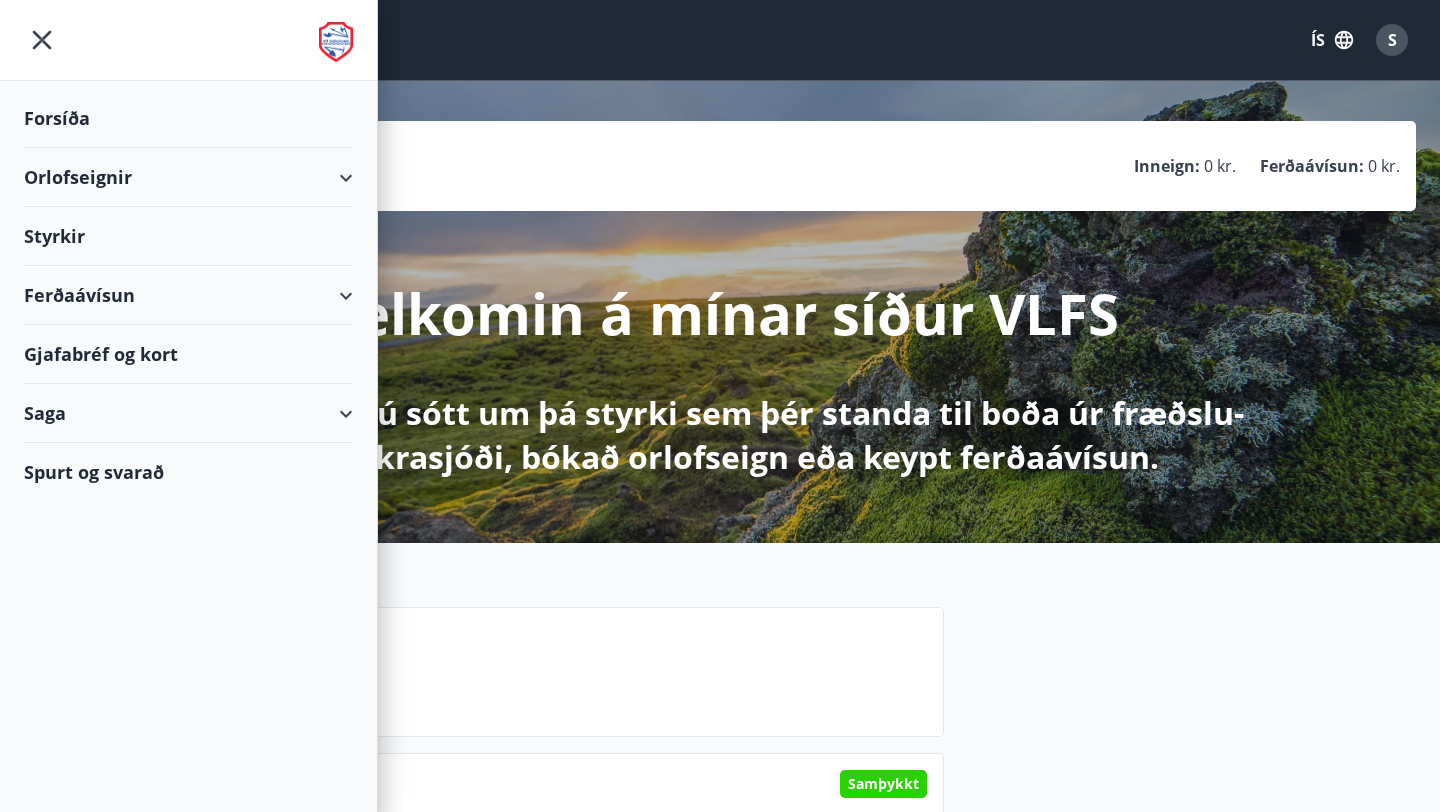 click on "Styrkir" at bounding box center (188, 118) 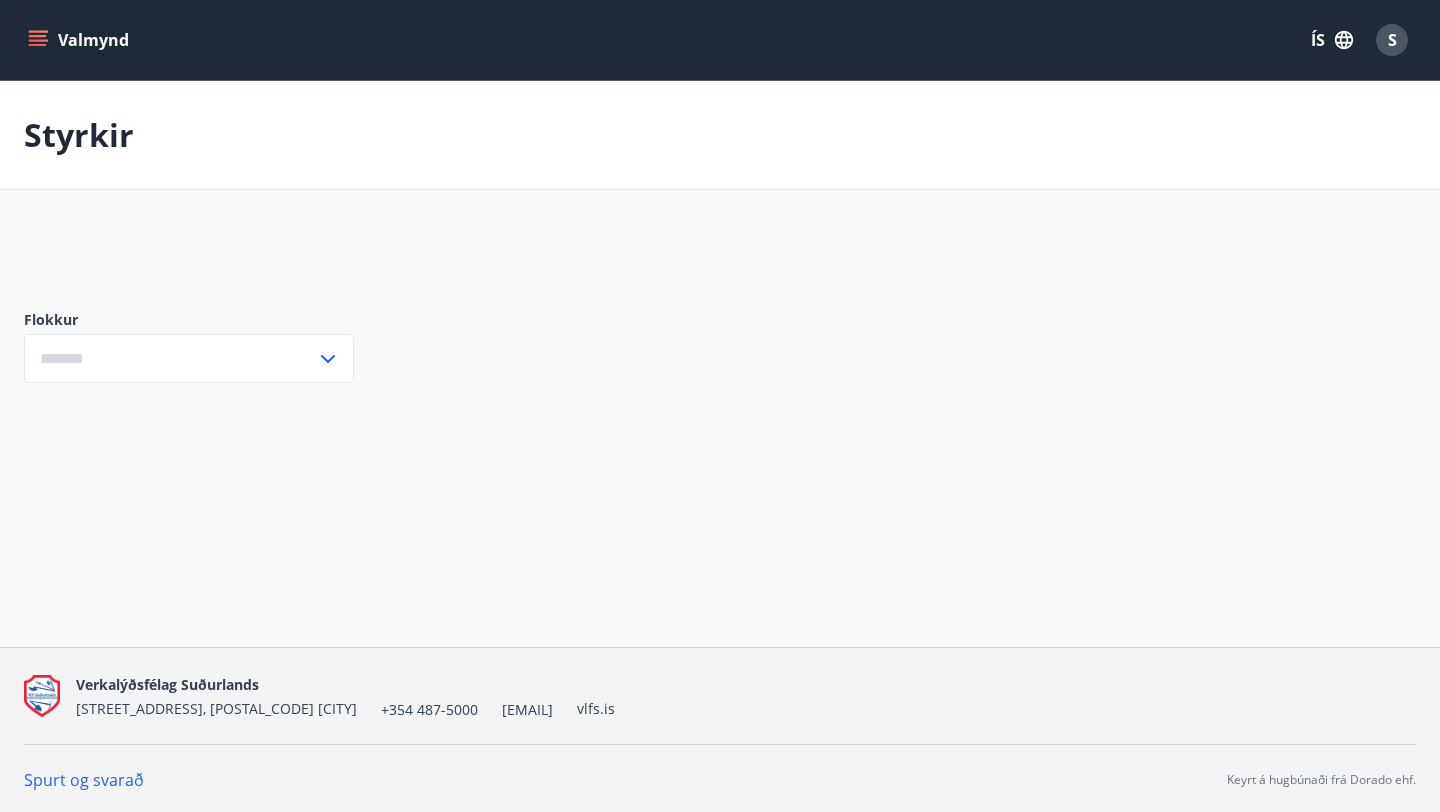 type on "***" 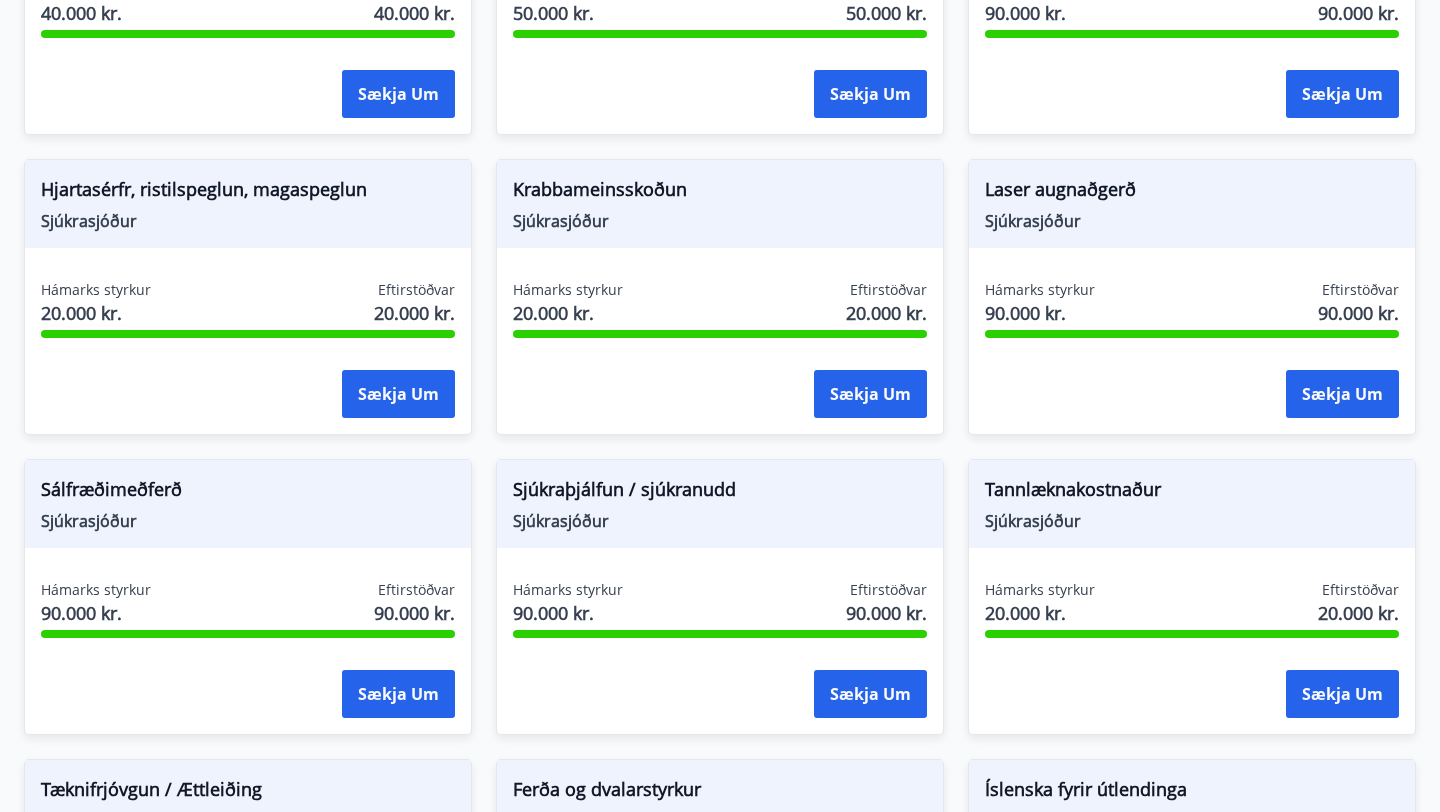 scroll, scrollTop: 1242, scrollLeft: 0, axis: vertical 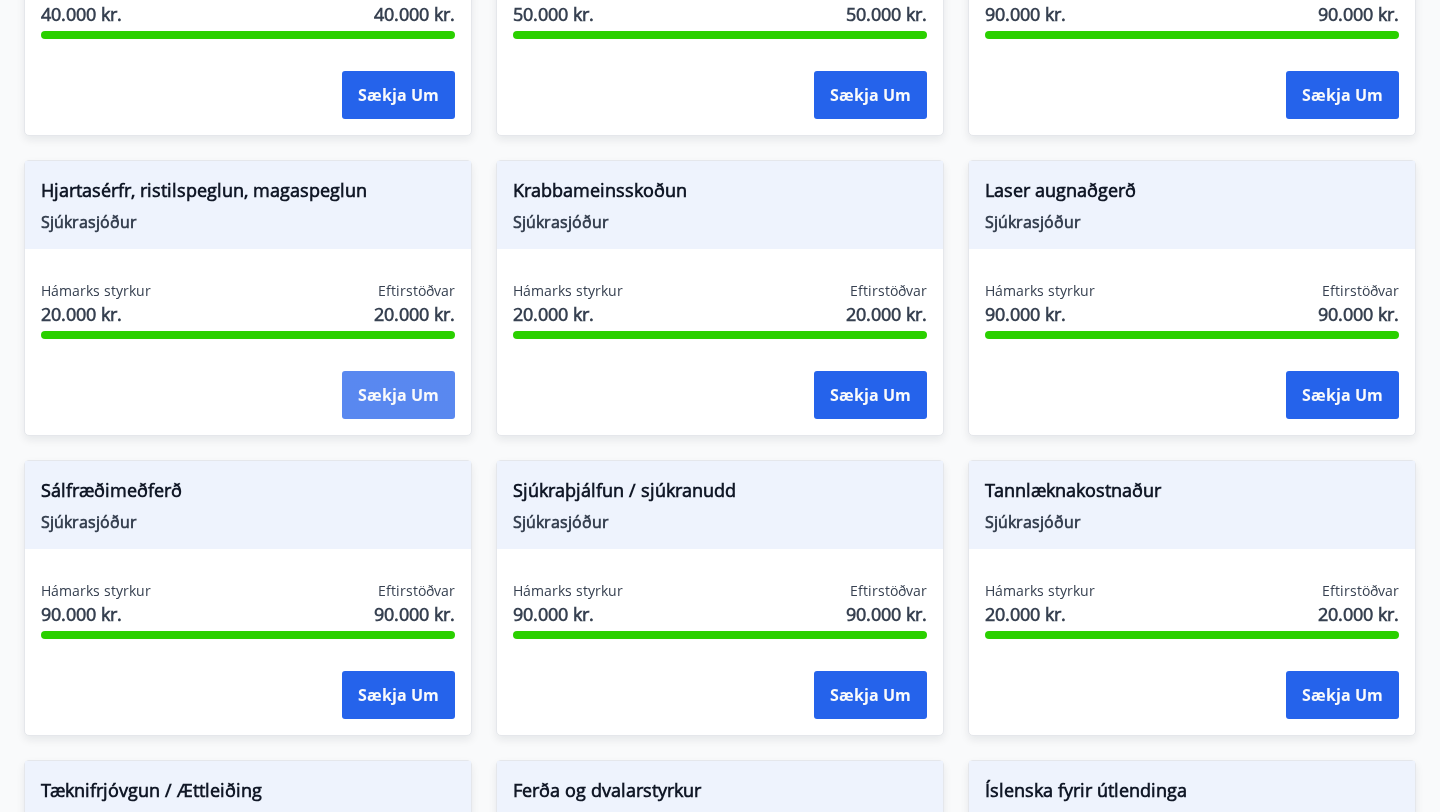 click on "Sækja um" at bounding box center [398, 395] 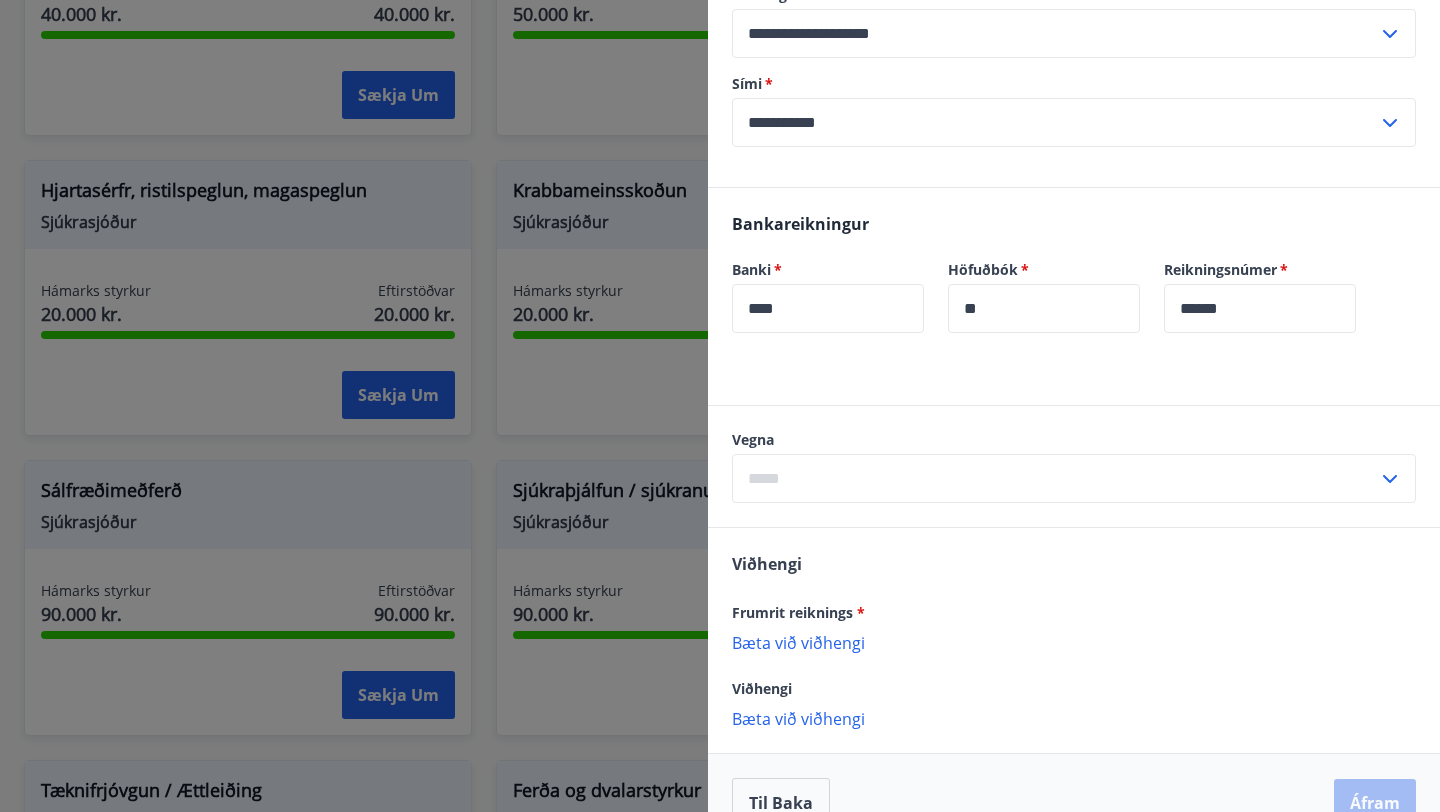 scroll, scrollTop: 474, scrollLeft: 0, axis: vertical 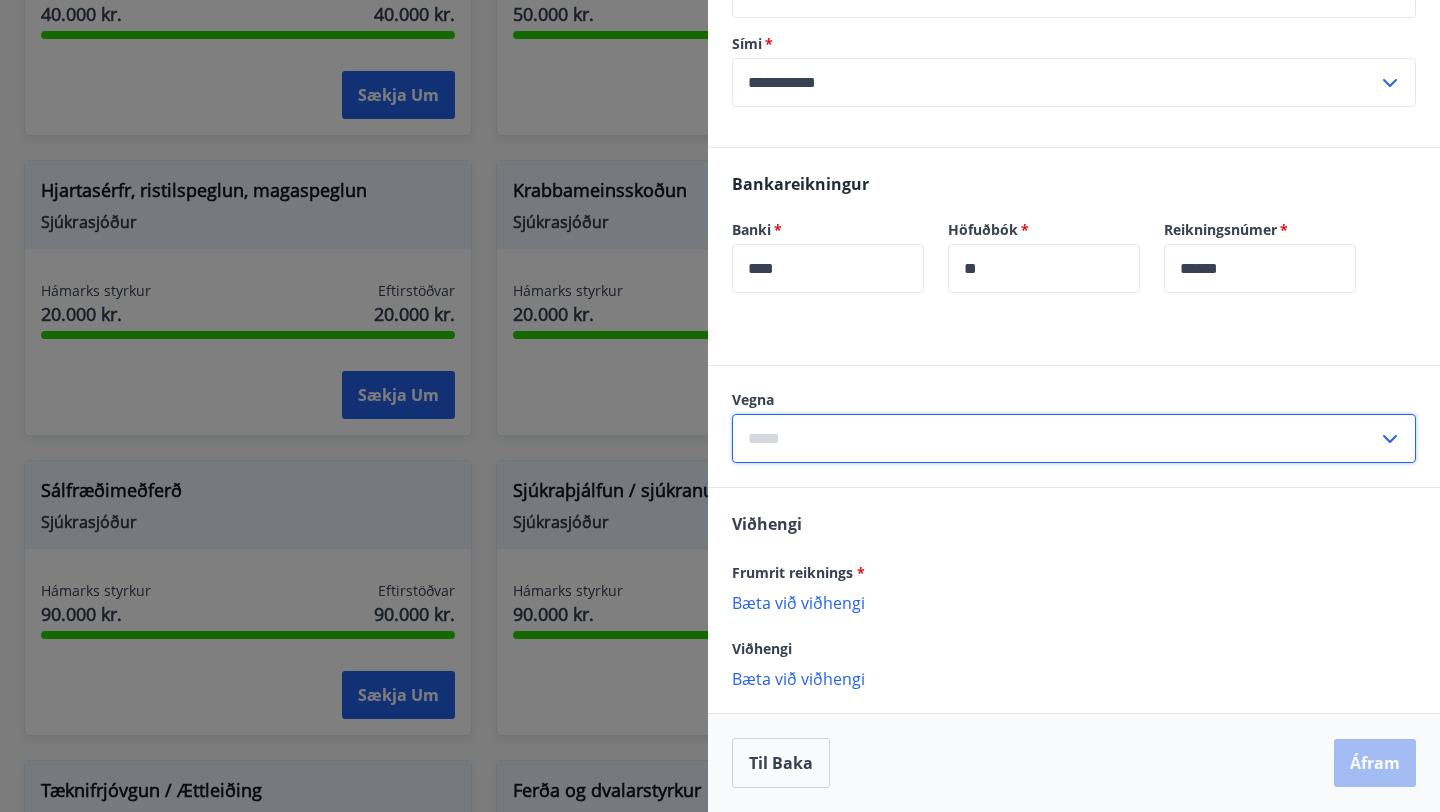 click at bounding box center [1055, 438] 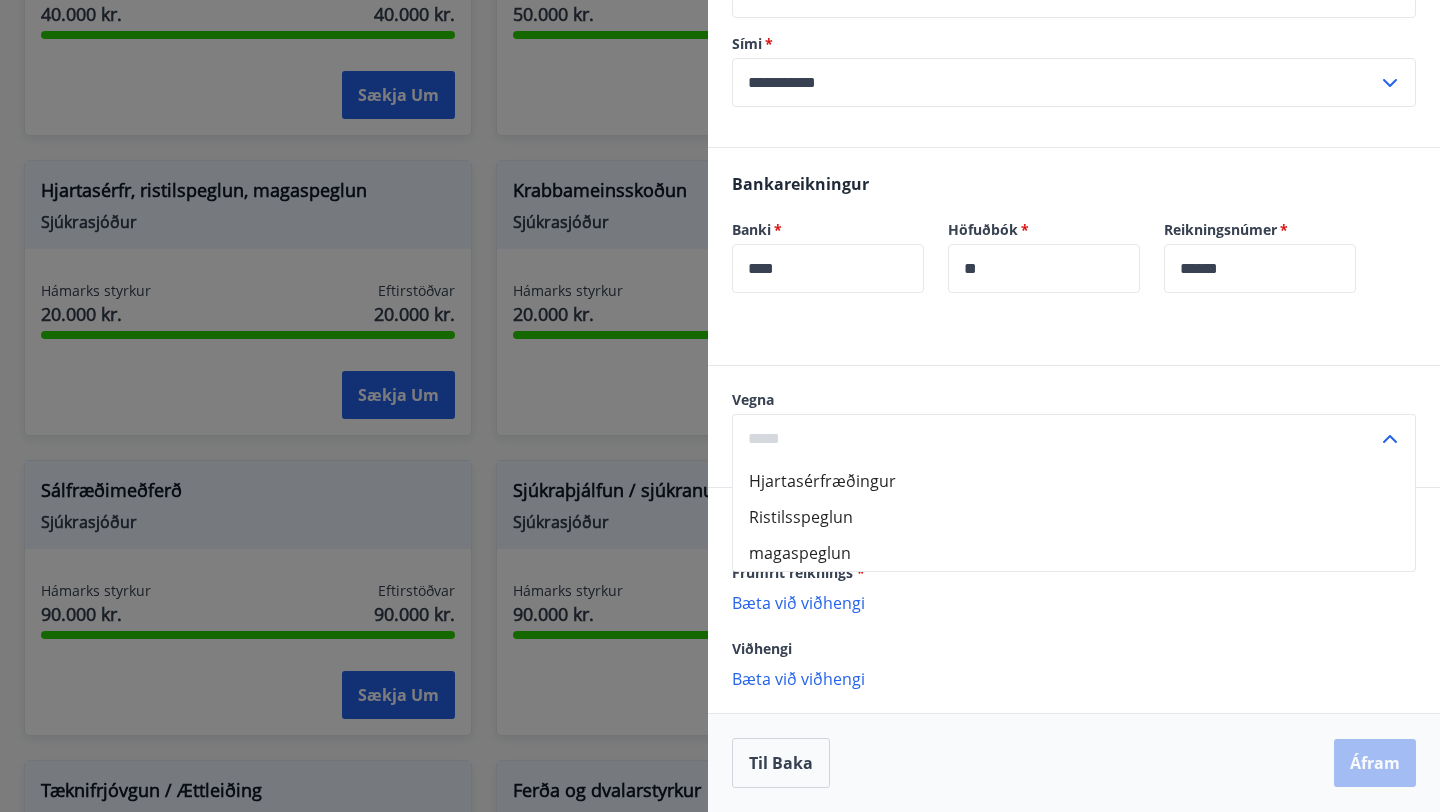 click on "magaspeglun" at bounding box center [1074, 553] 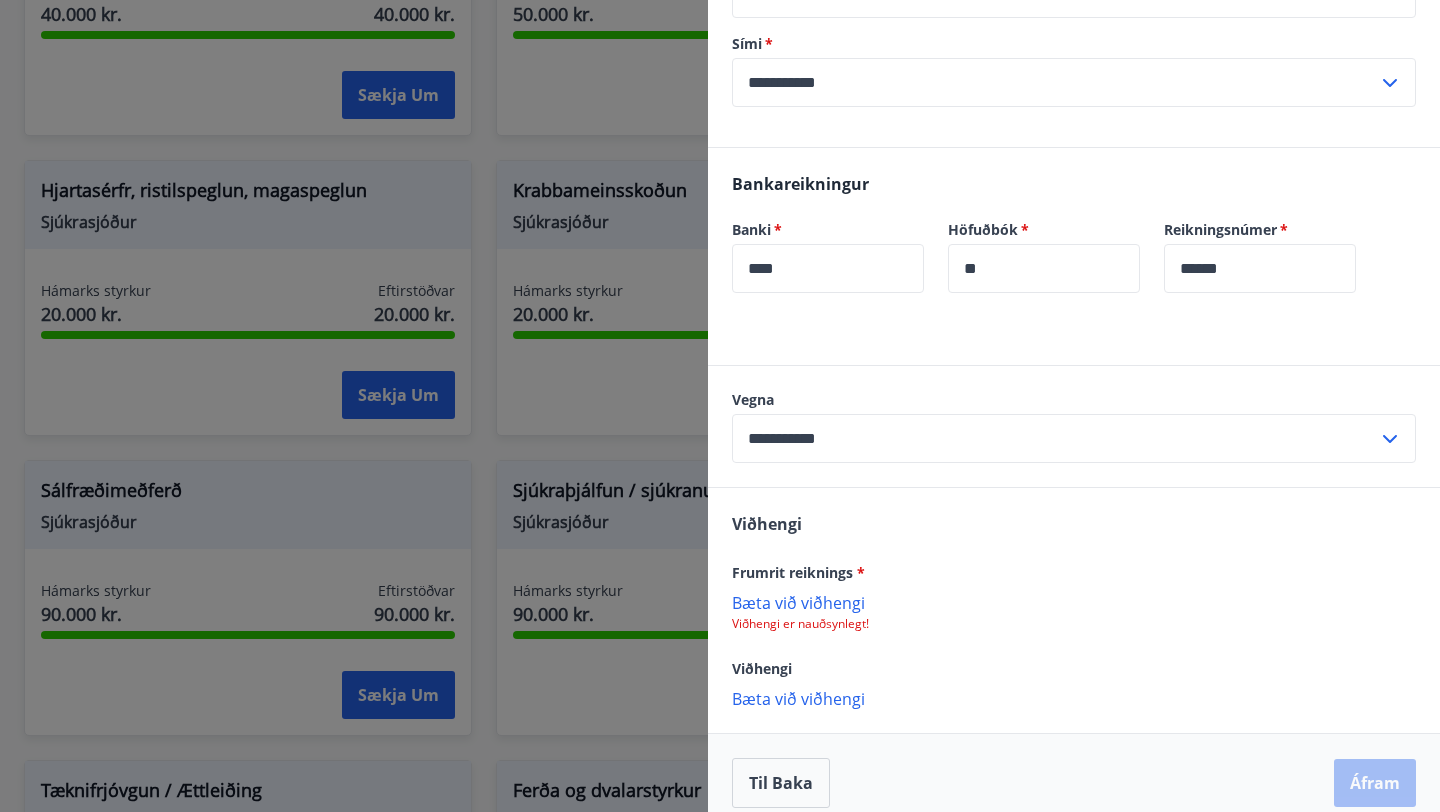 scroll, scrollTop: 494, scrollLeft: 0, axis: vertical 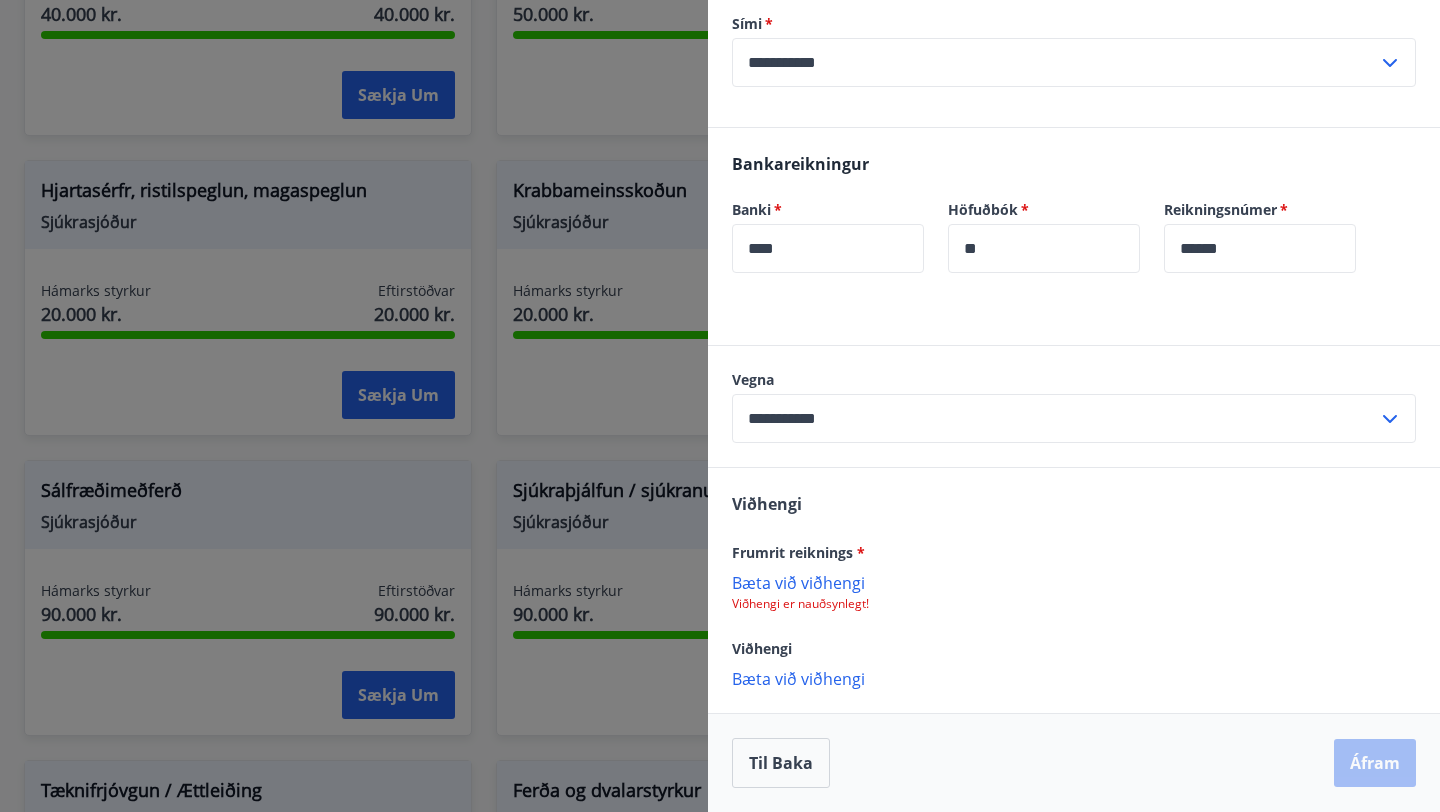 click on "Bæta við viðhengi" at bounding box center [1074, 582] 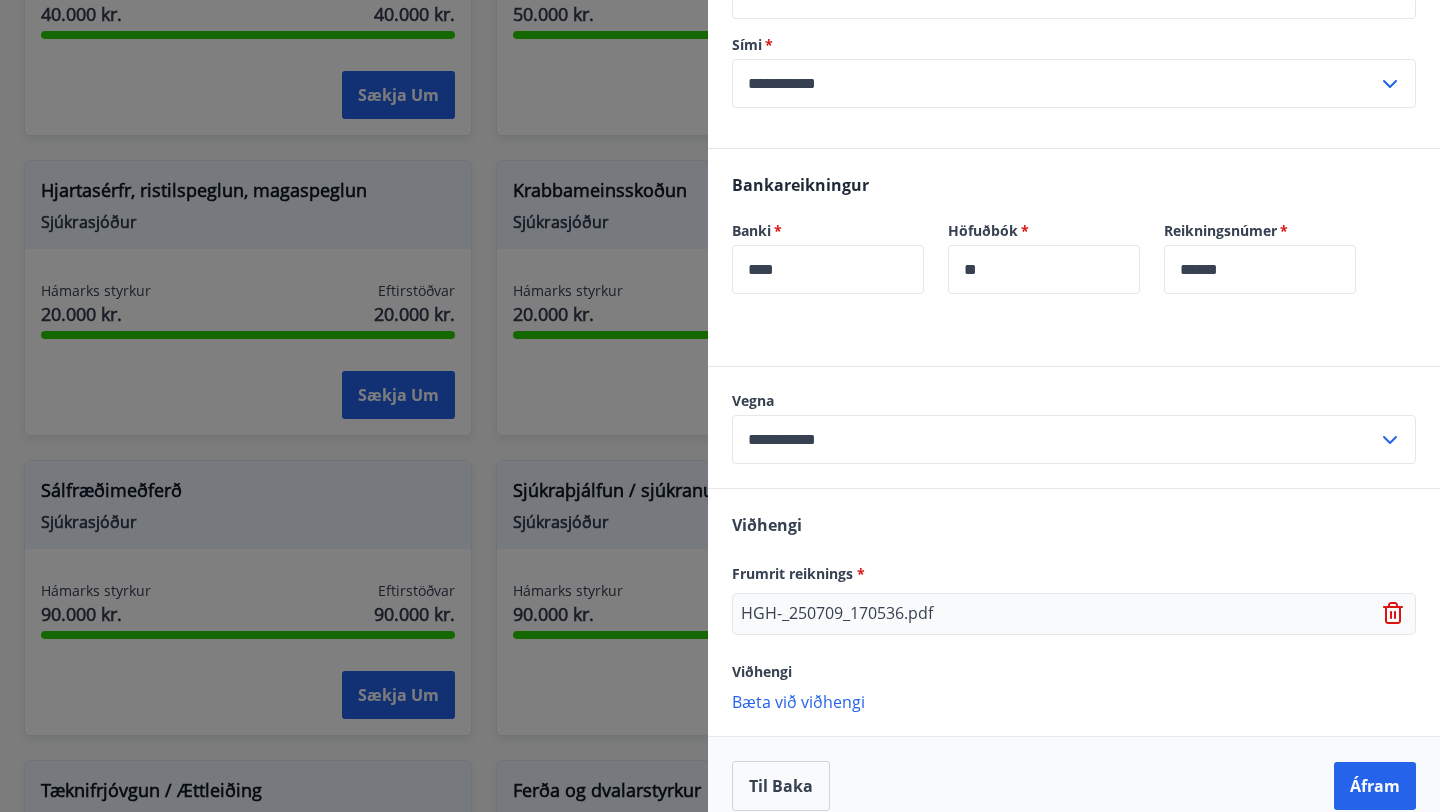 scroll, scrollTop: 484, scrollLeft: 0, axis: vertical 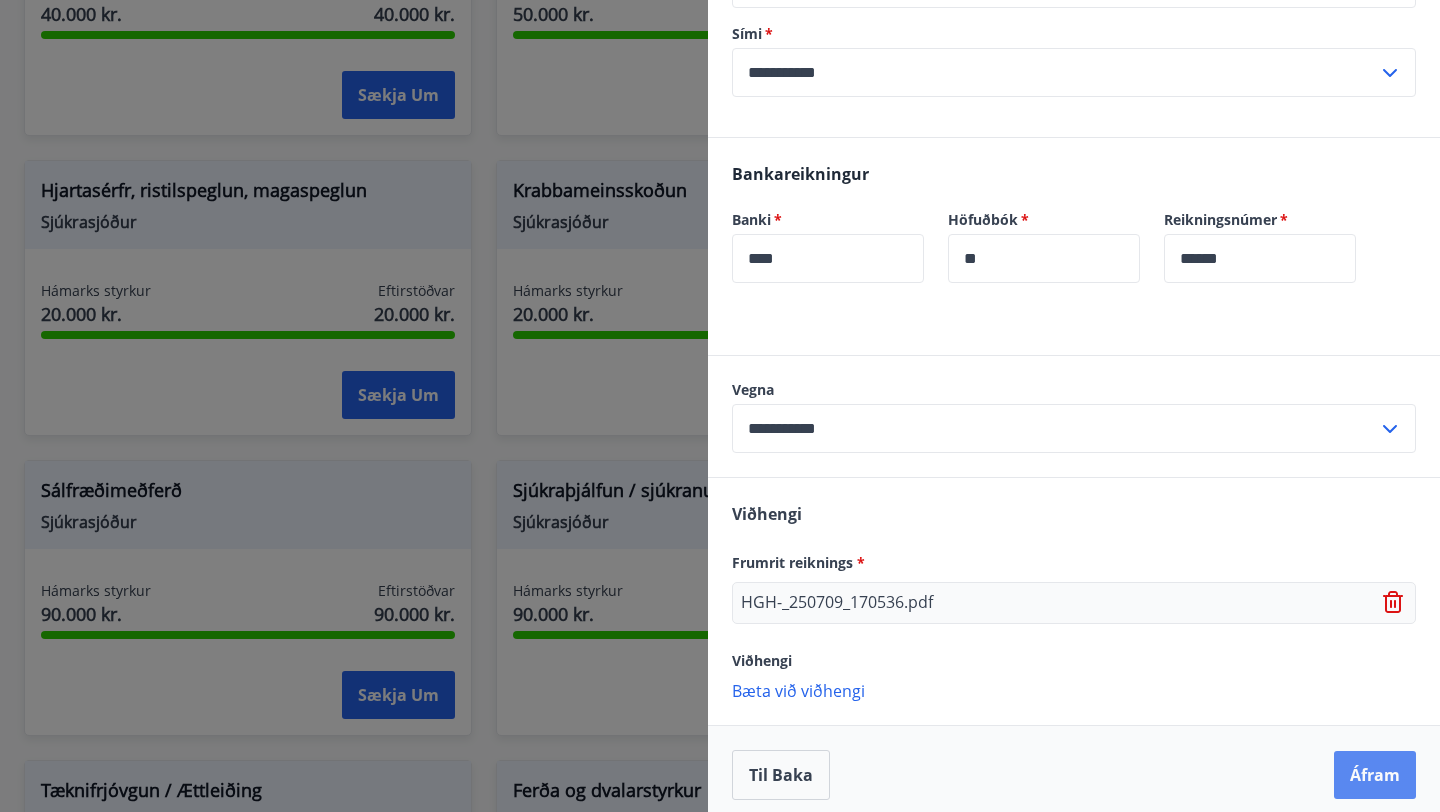 click on "Áfram" at bounding box center [1375, 775] 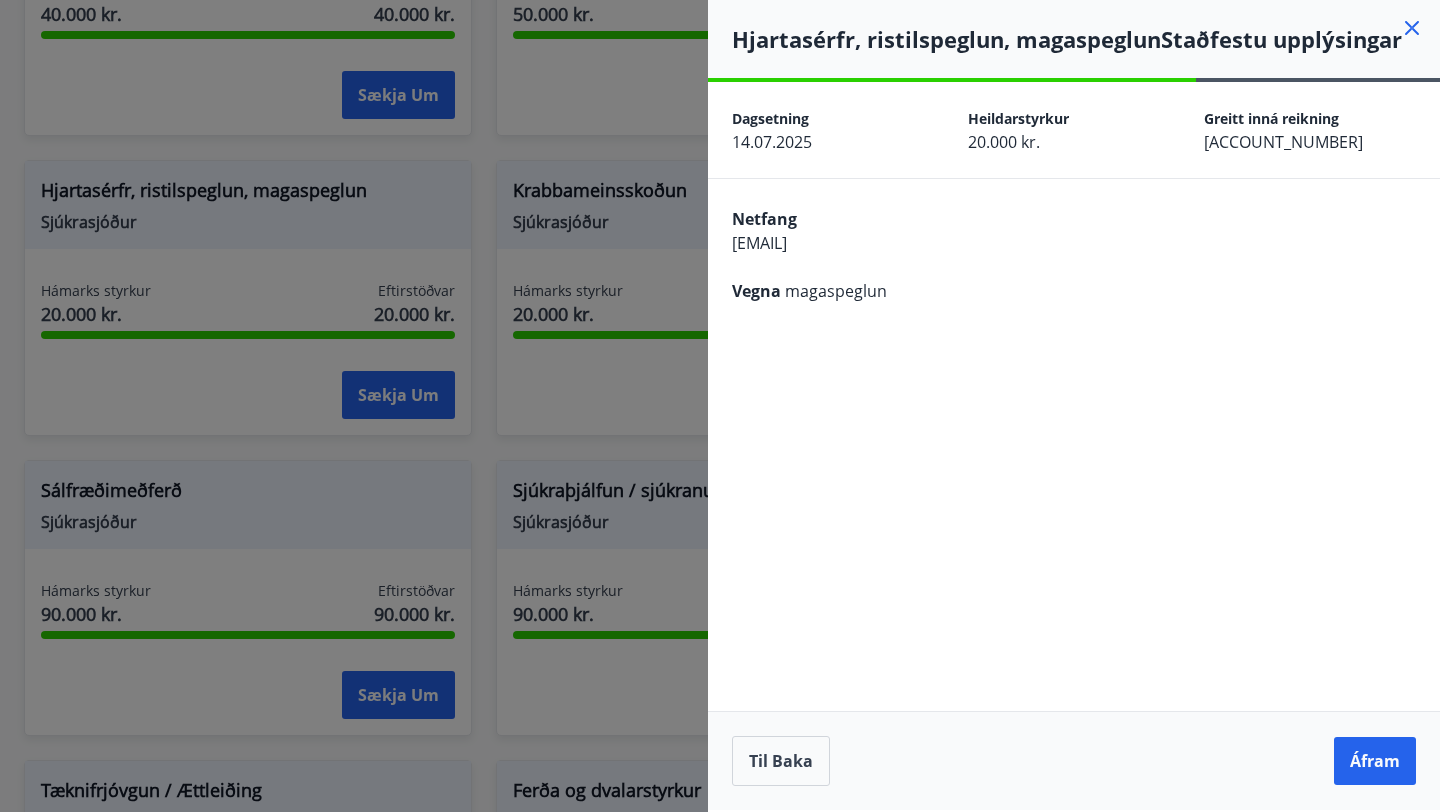 scroll, scrollTop: 0, scrollLeft: 0, axis: both 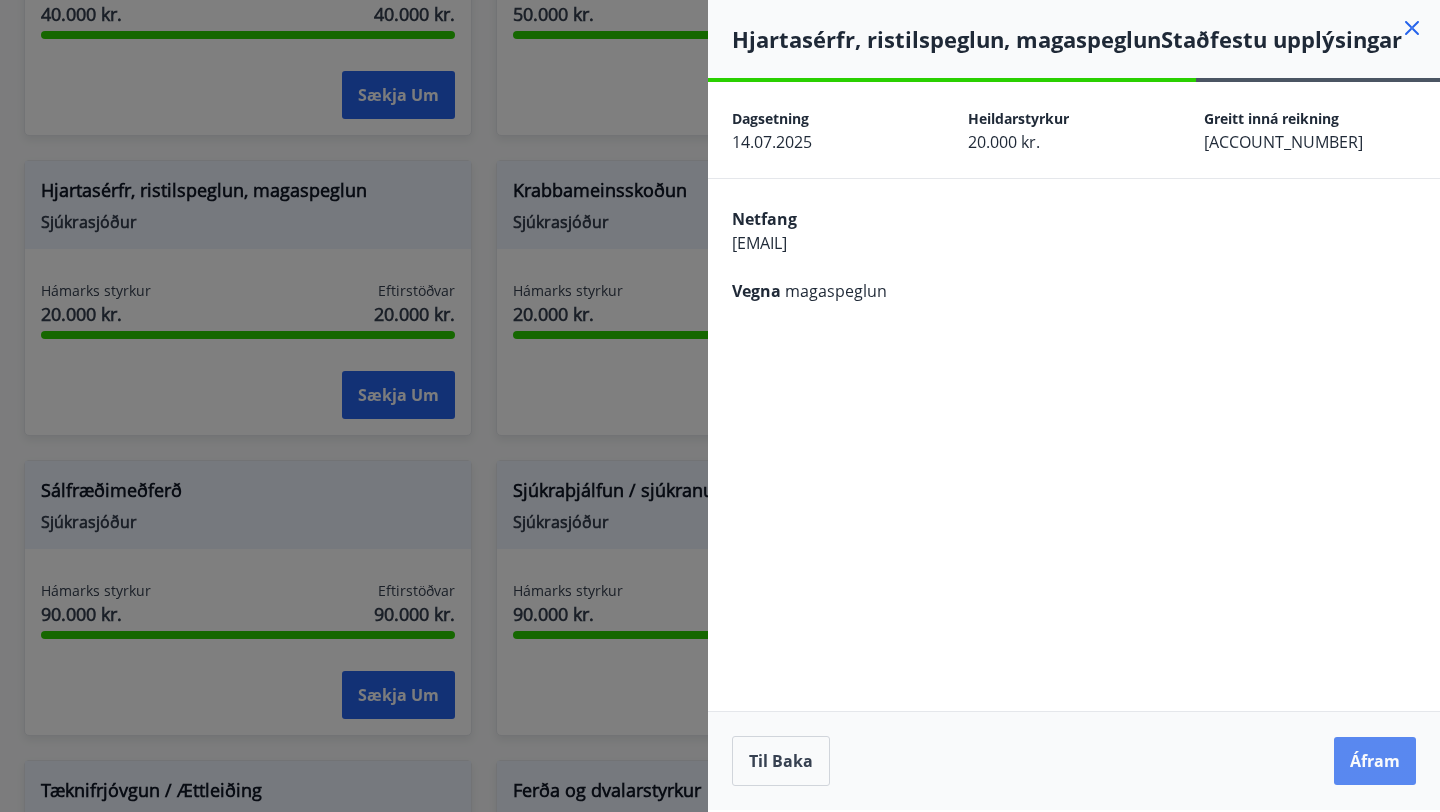 click on "Áfram" at bounding box center (1375, 761) 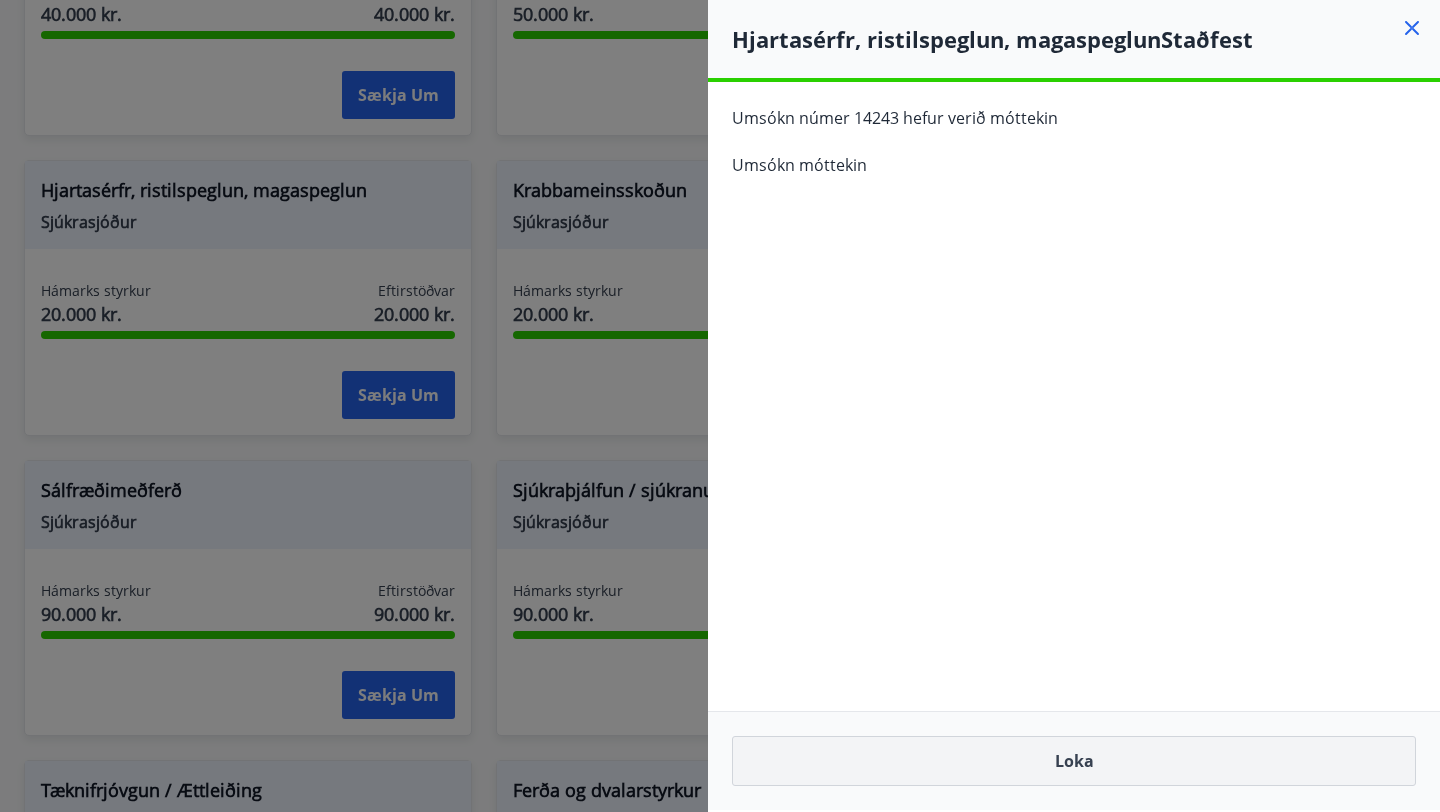 click on "Loka" at bounding box center [1074, 761] 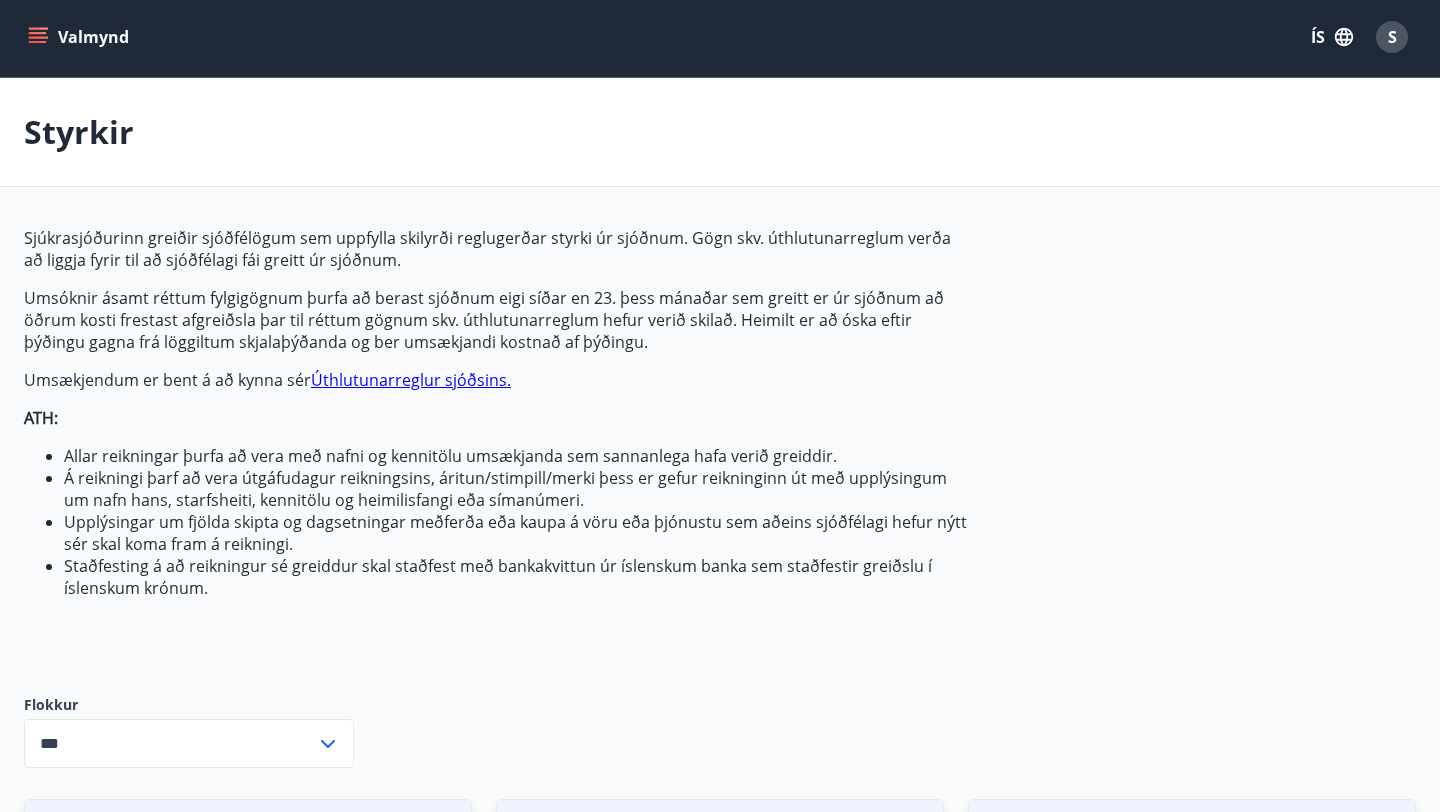 scroll, scrollTop: 0, scrollLeft: 0, axis: both 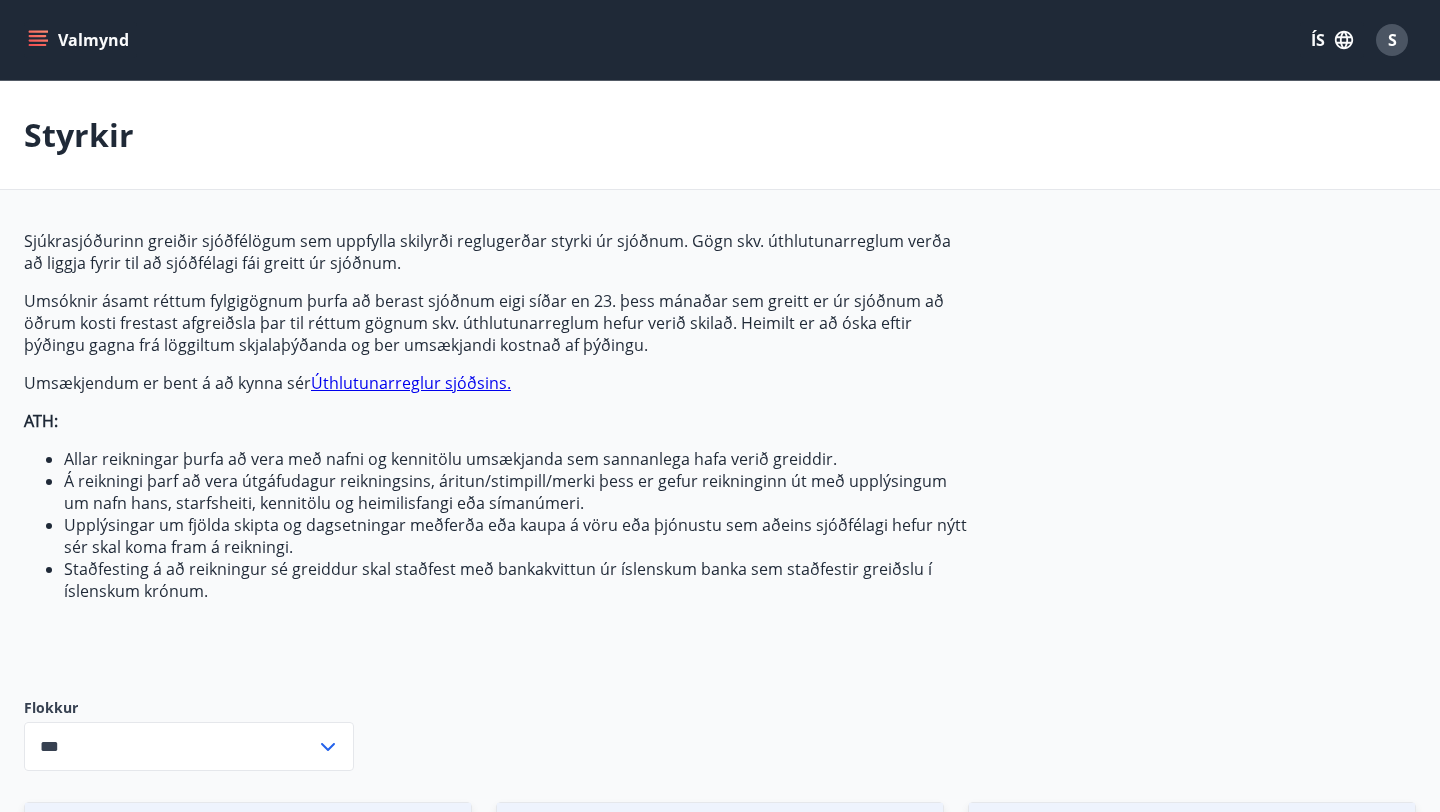 click on "S" at bounding box center (1392, 40) 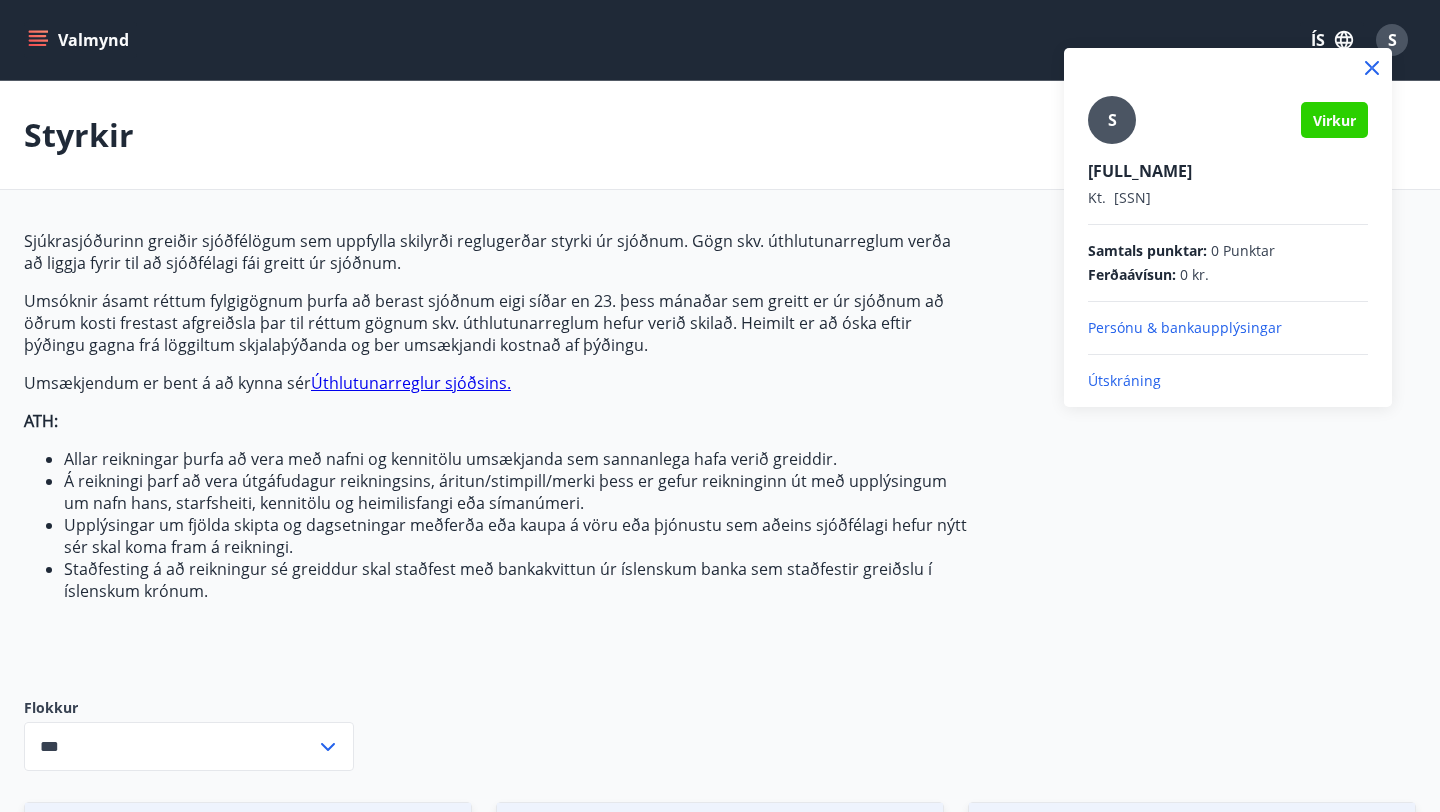 click at bounding box center (720, 406) 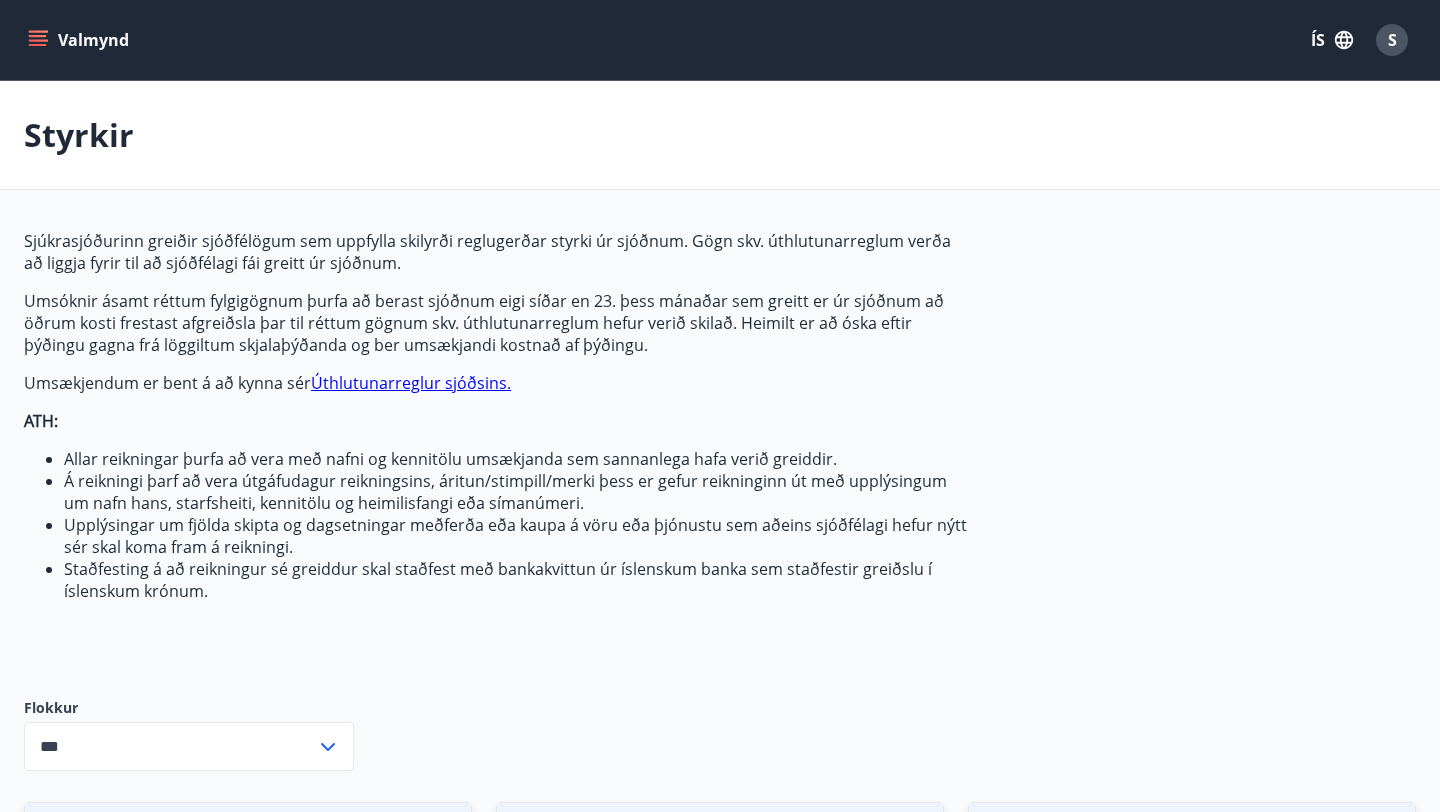click on "Valmynd" at bounding box center [80, 40] 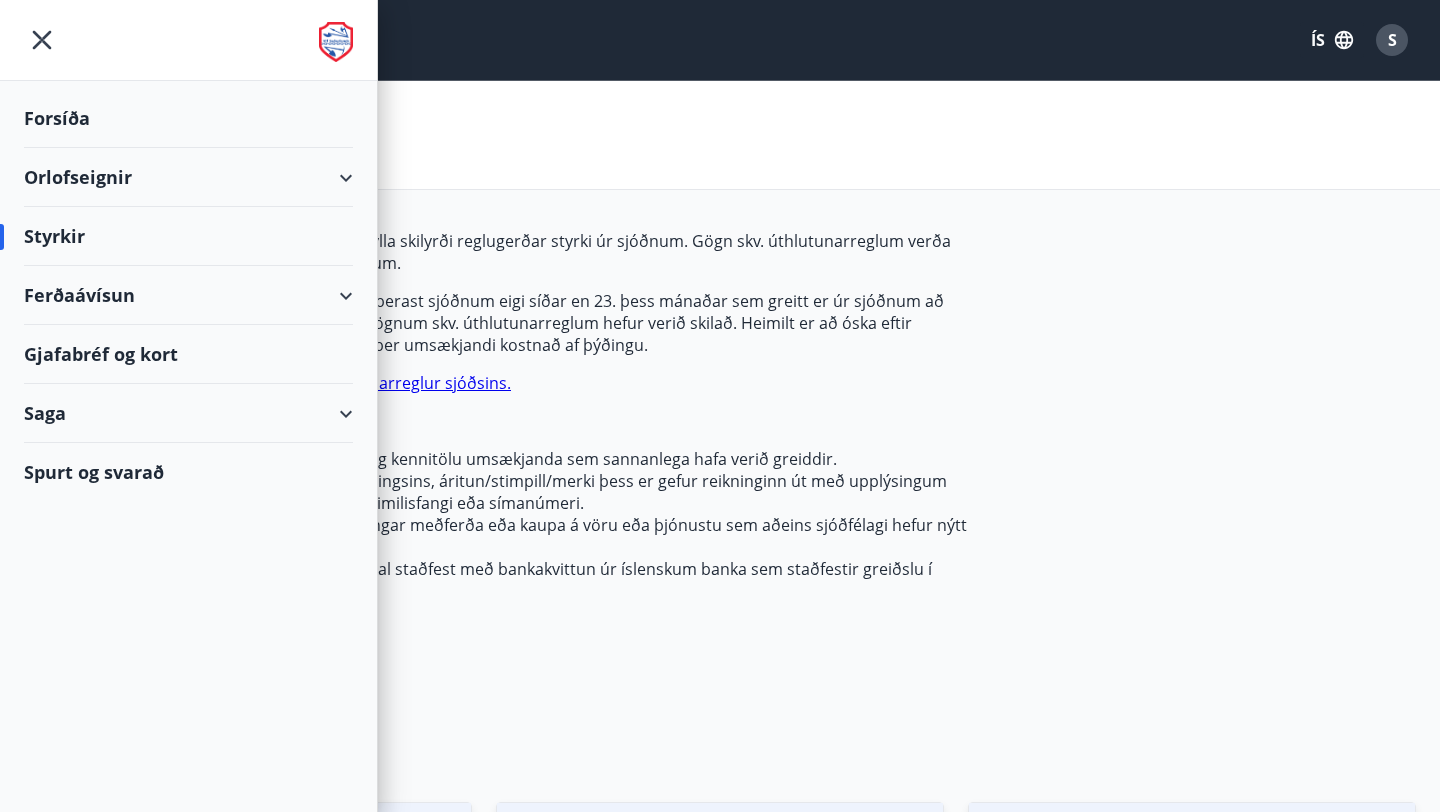 click on "Saga" at bounding box center [188, 413] 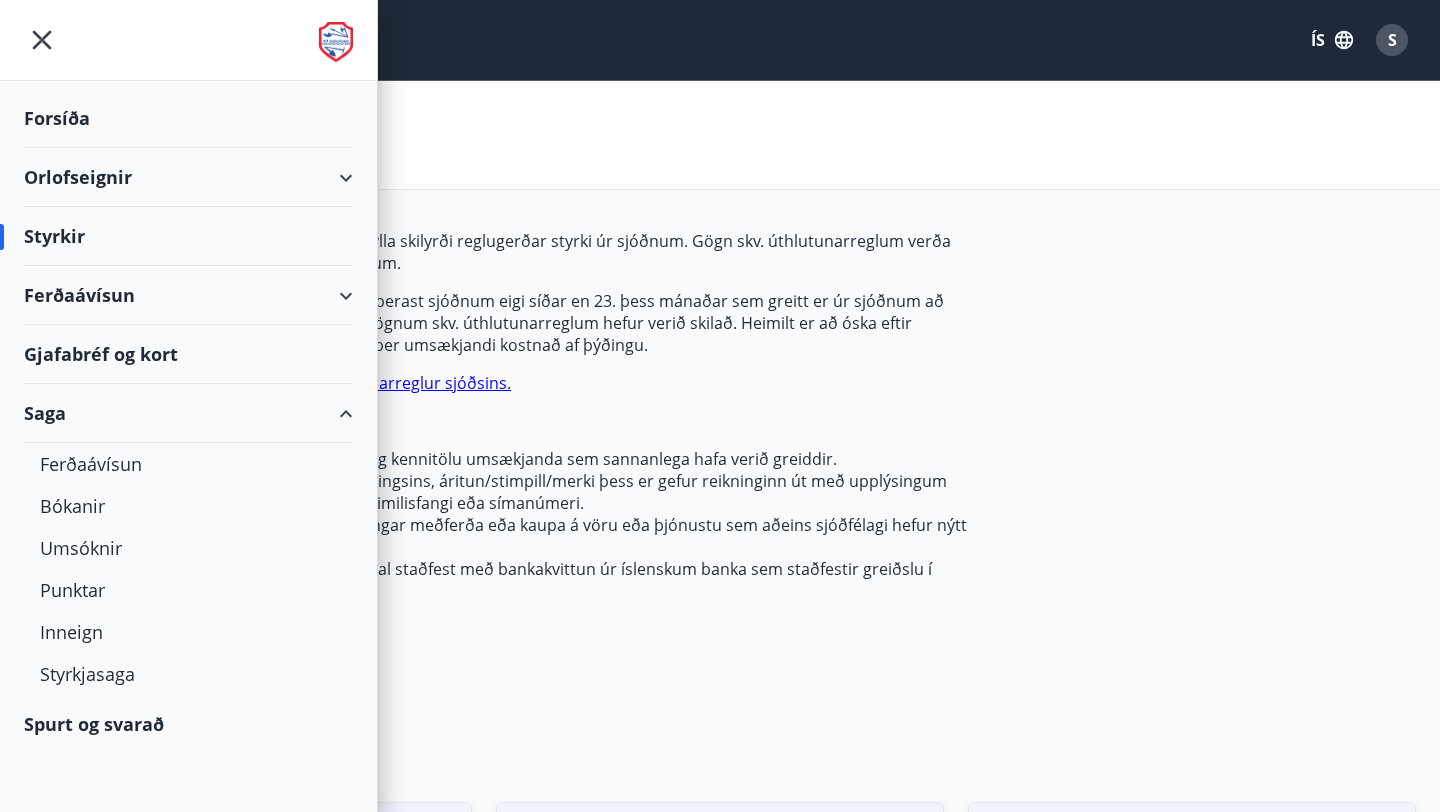 click on "Saga" at bounding box center (188, 413) 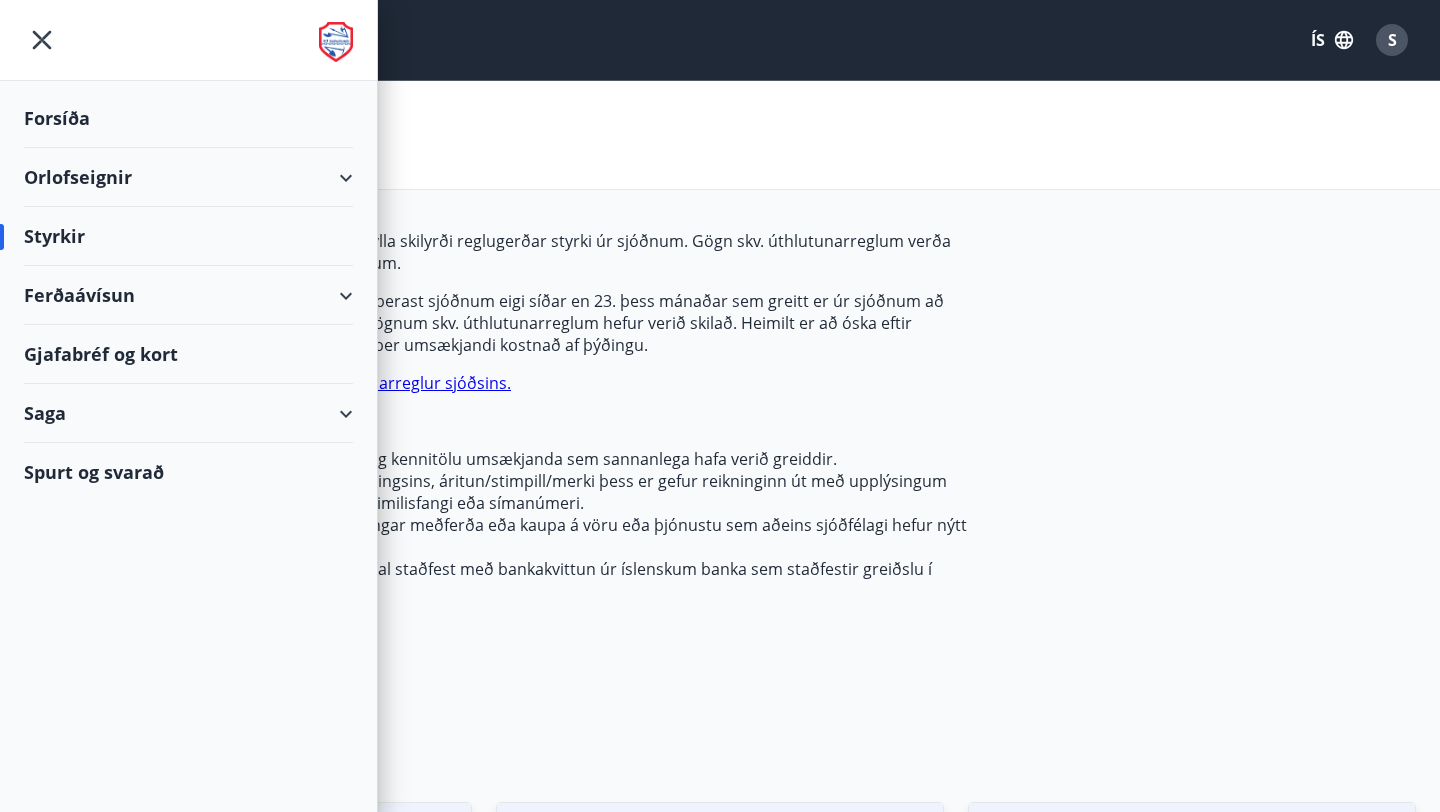 click on "Saga" at bounding box center [188, 413] 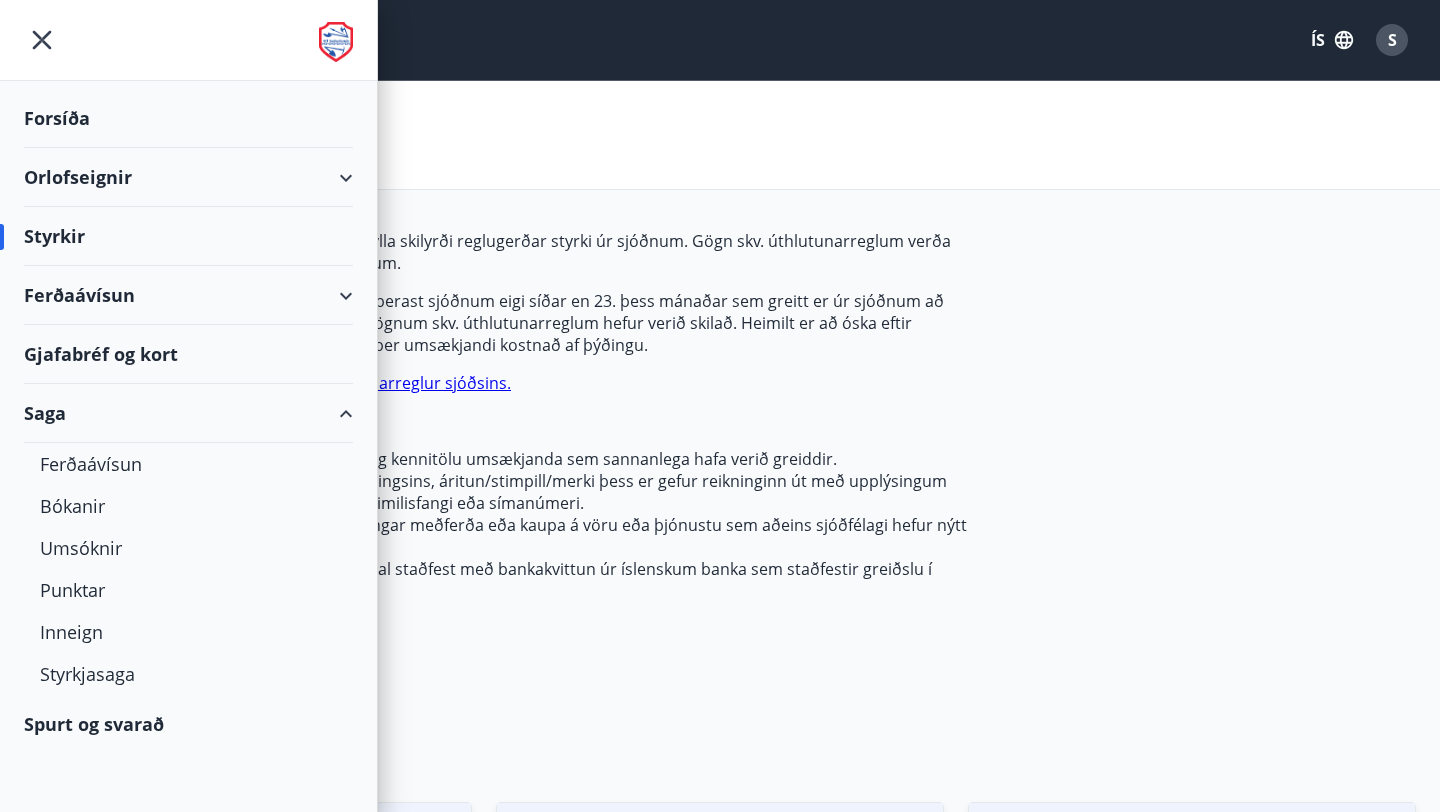 click on "Forsíða" at bounding box center [188, 118] 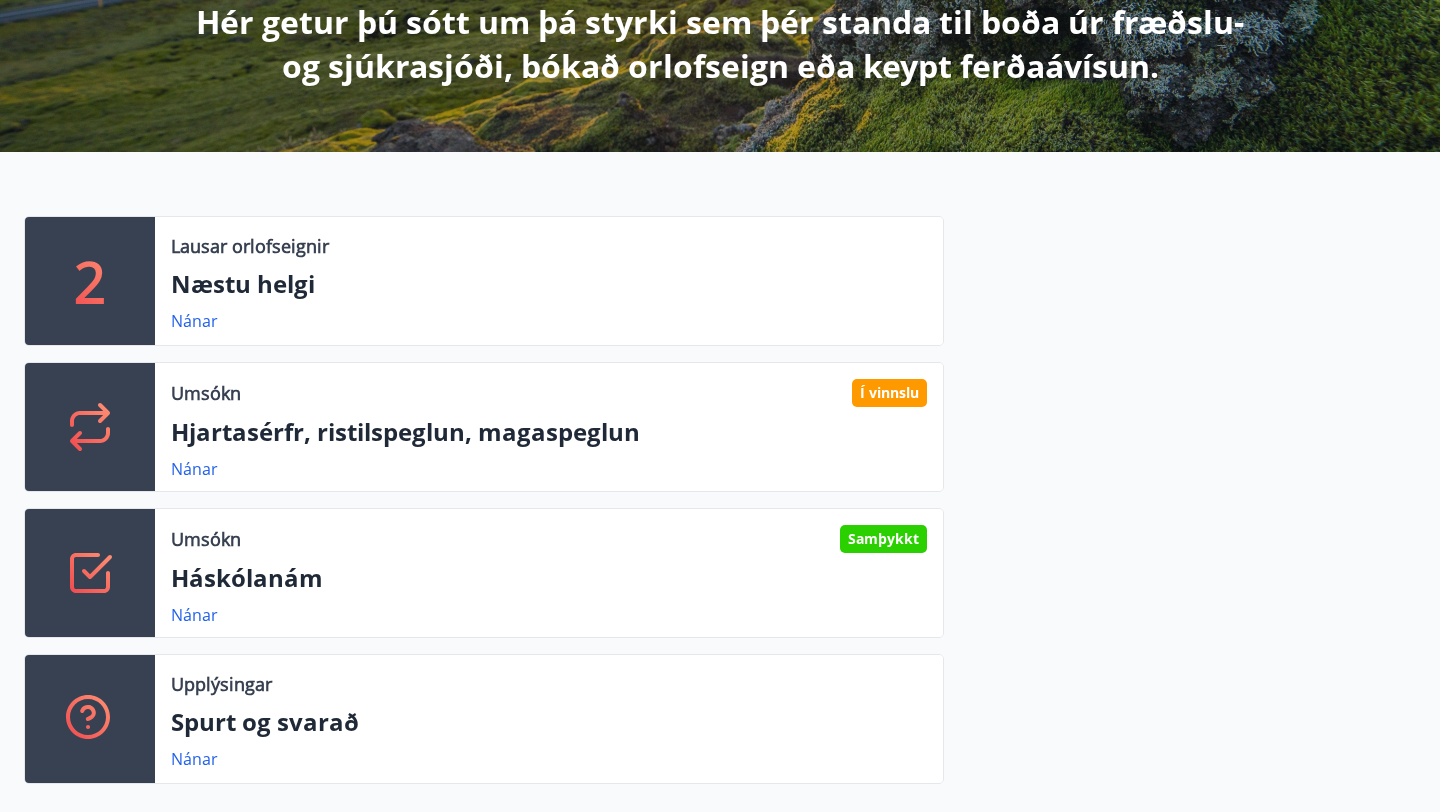scroll, scrollTop: 437, scrollLeft: 0, axis: vertical 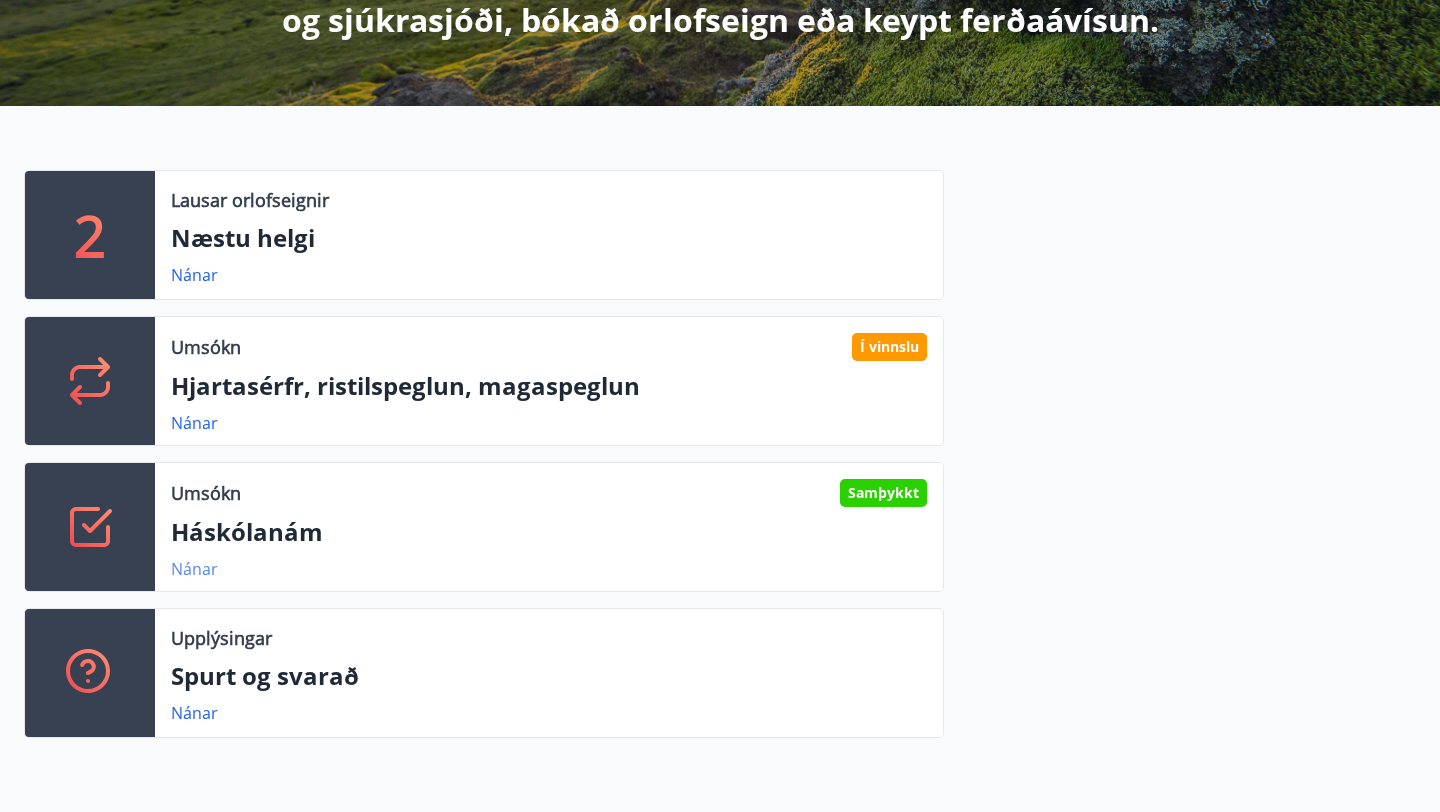 click on "Nánar" at bounding box center (194, 569) 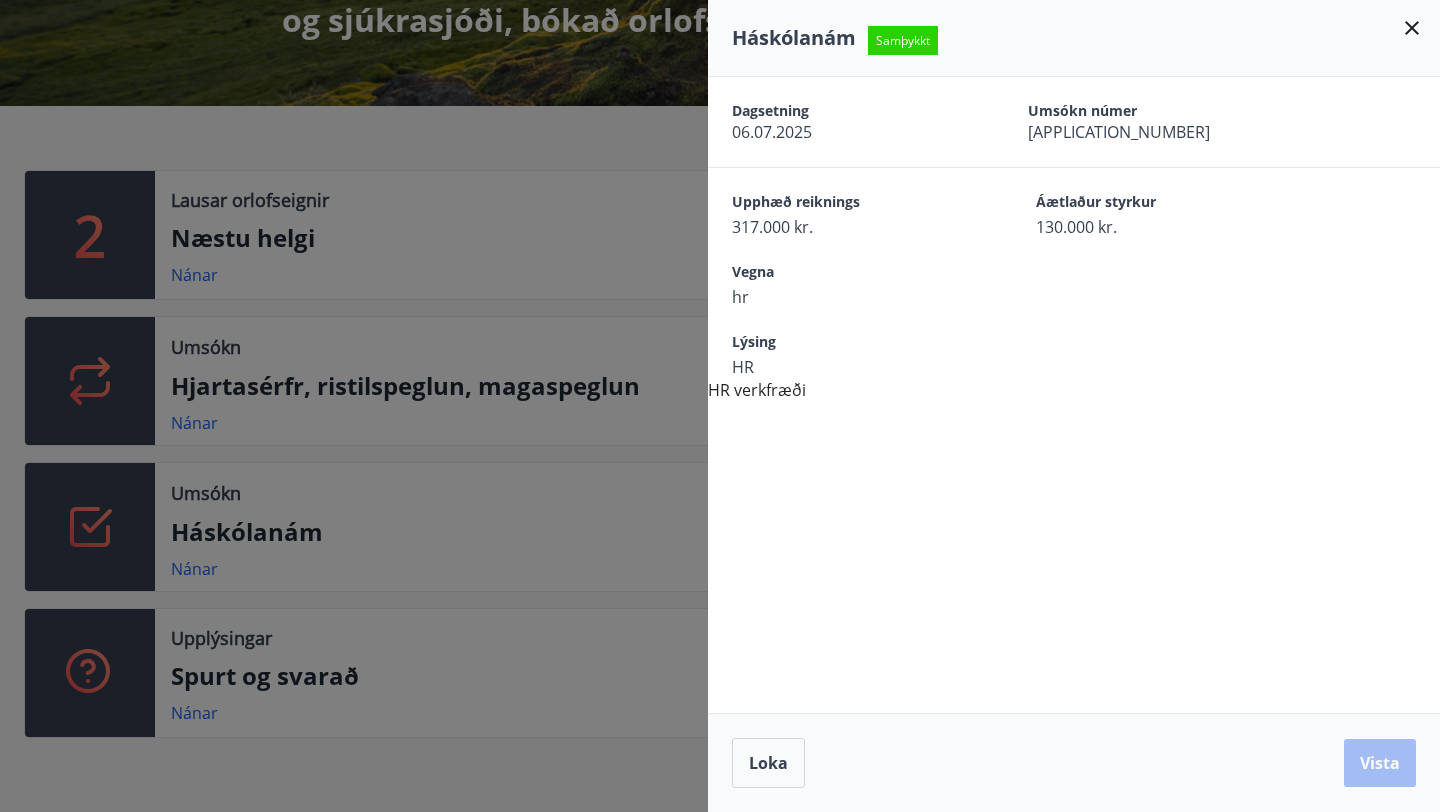 click at bounding box center [720, 406] 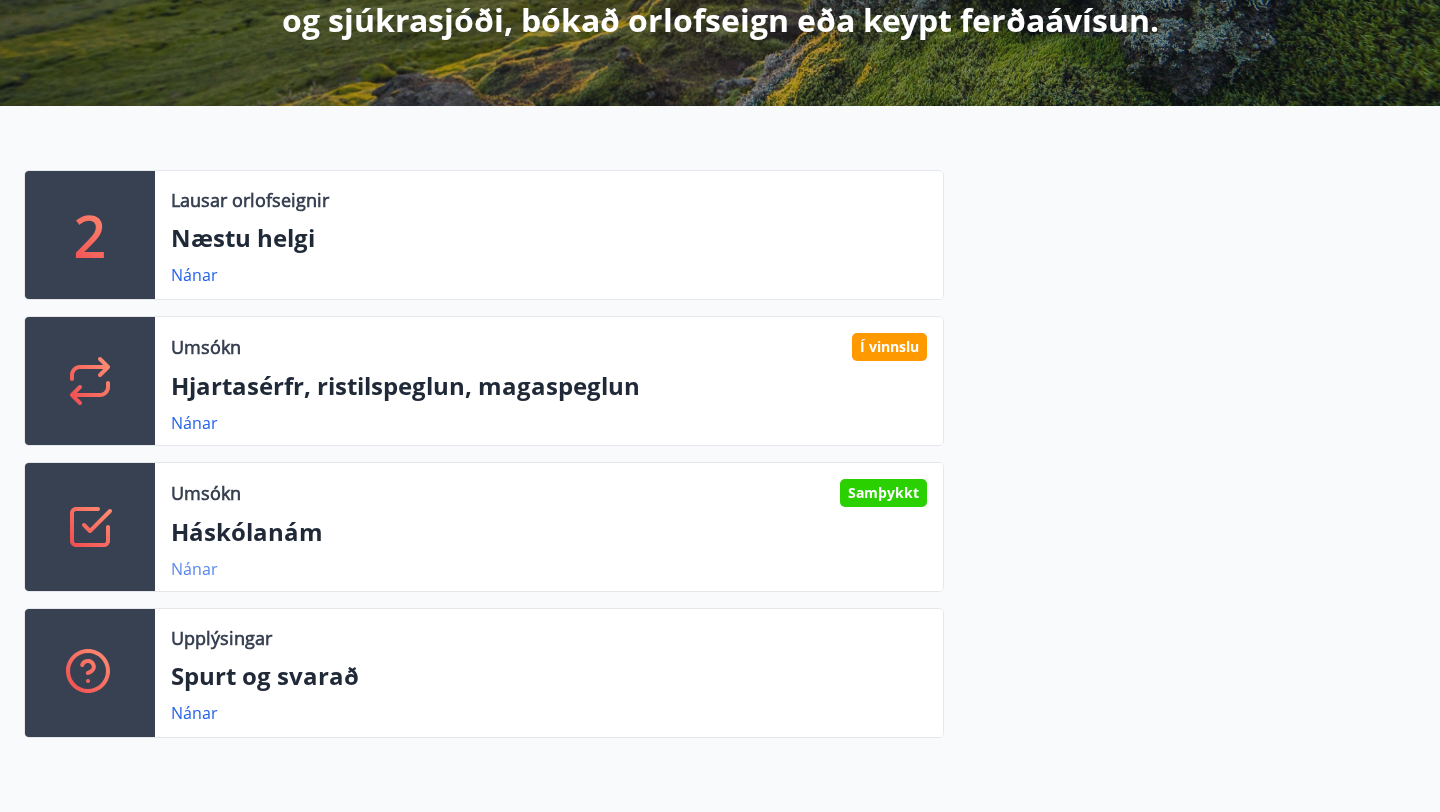 click on "Nánar" at bounding box center [194, 569] 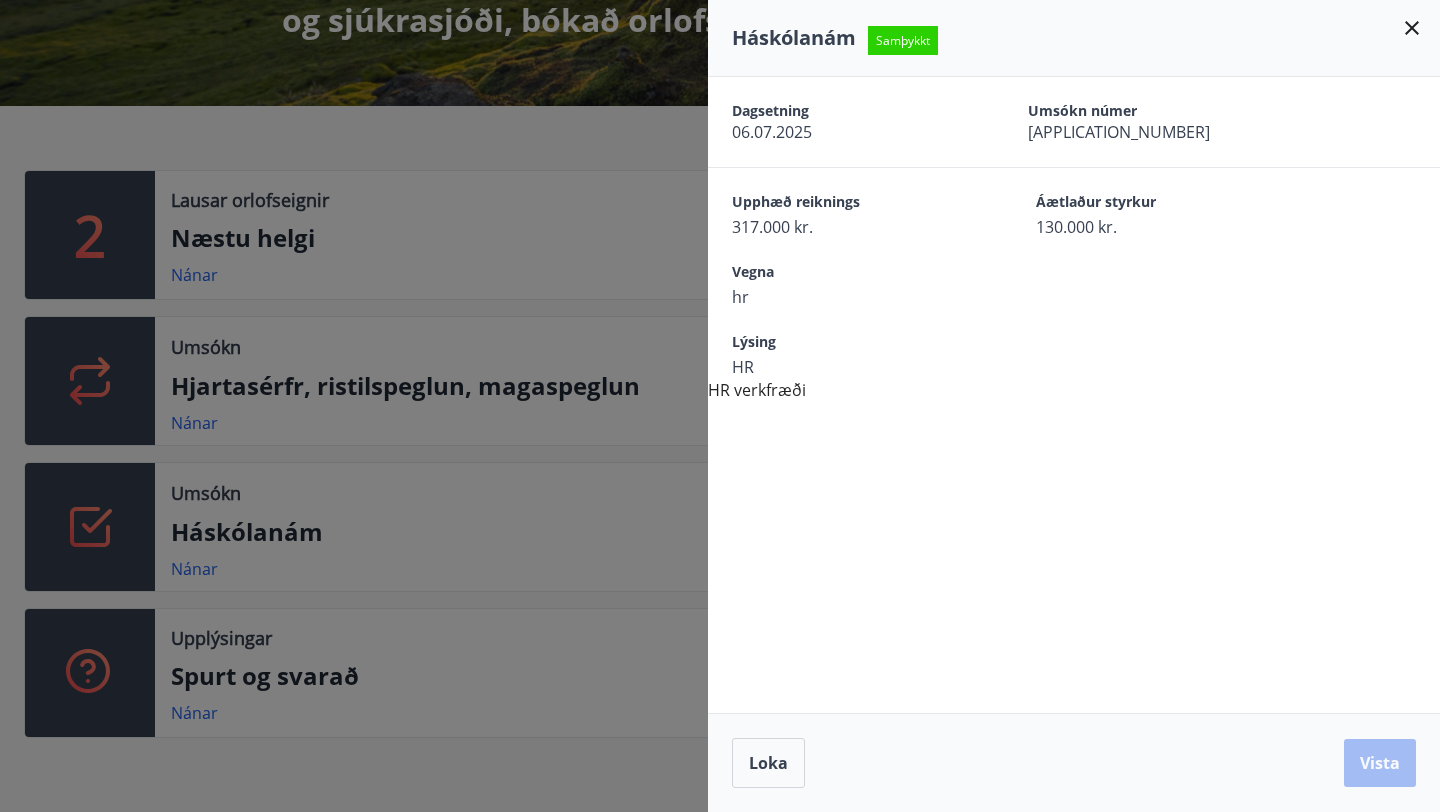 click at bounding box center [720, 406] 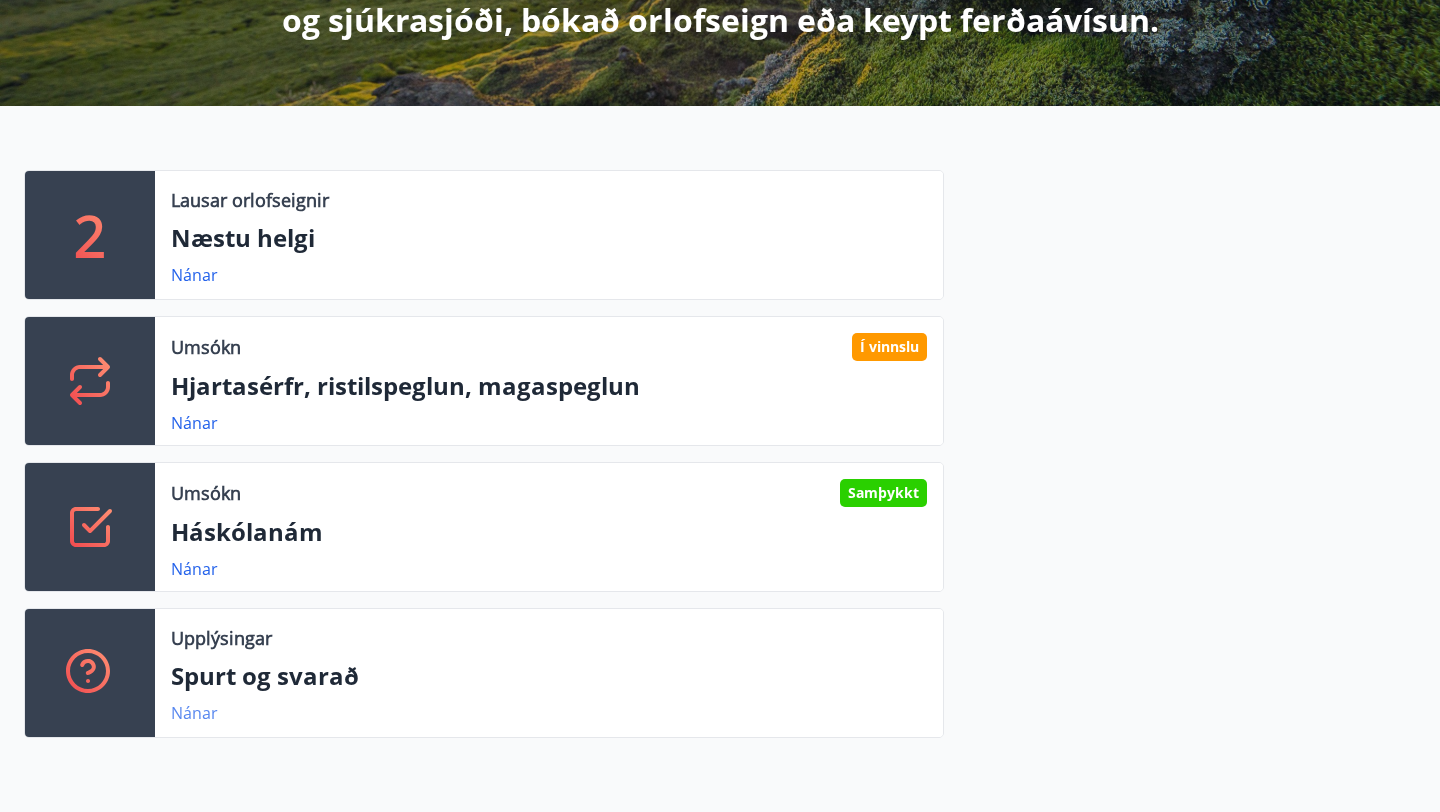 click on "Nánar" at bounding box center (194, 713) 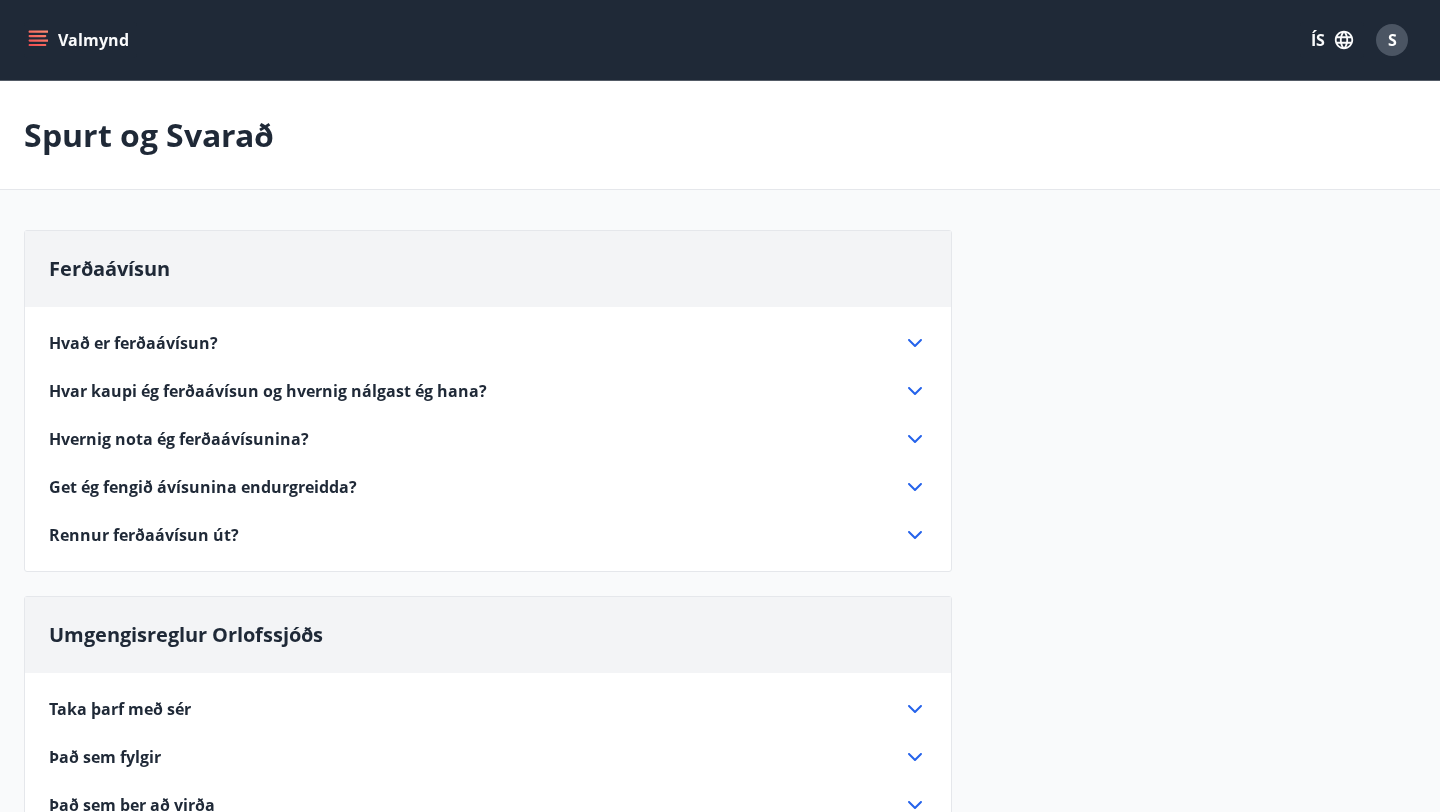 click on "Valmynd ÍS S" at bounding box center [720, 40] 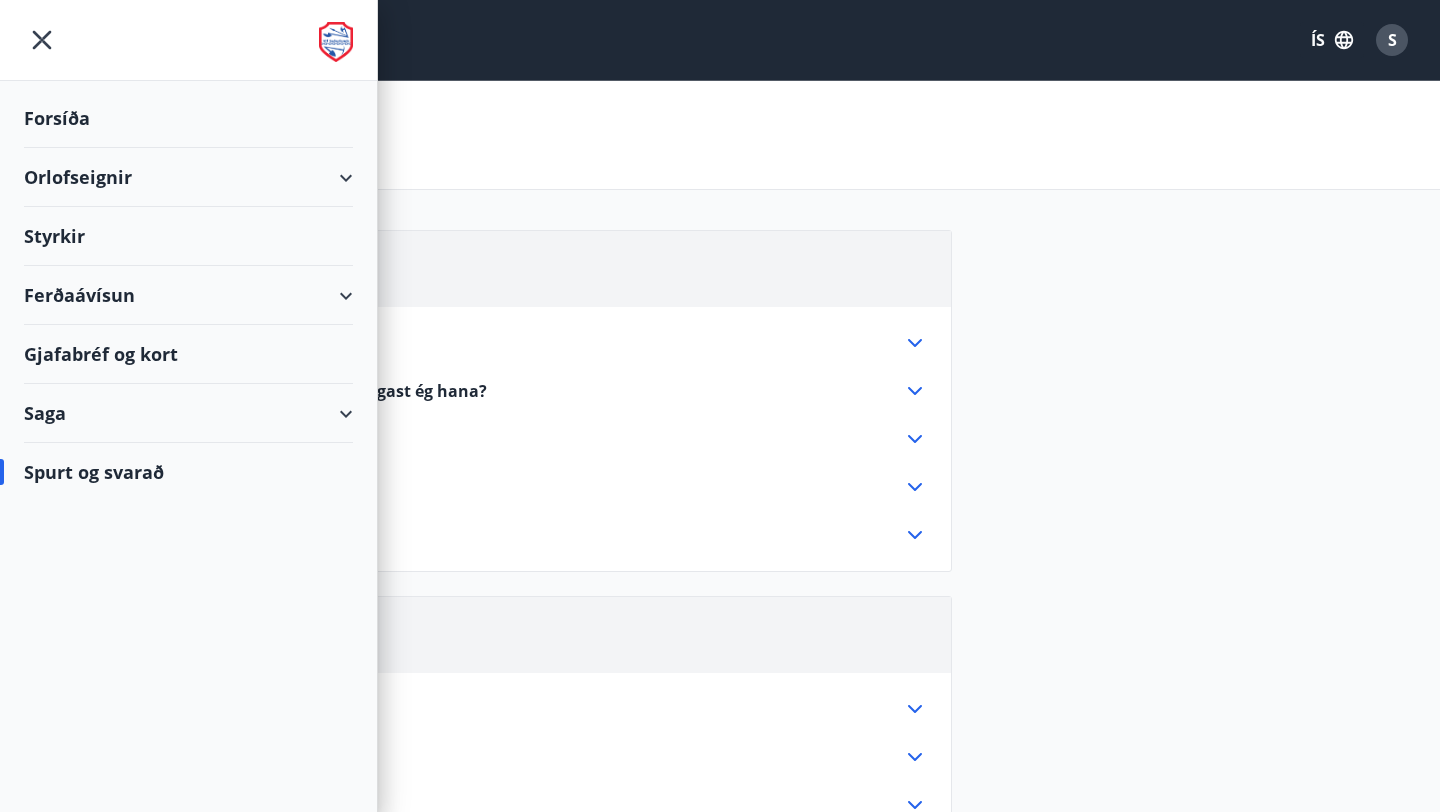 click on "Forsíða" at bounding box center (188, 118) 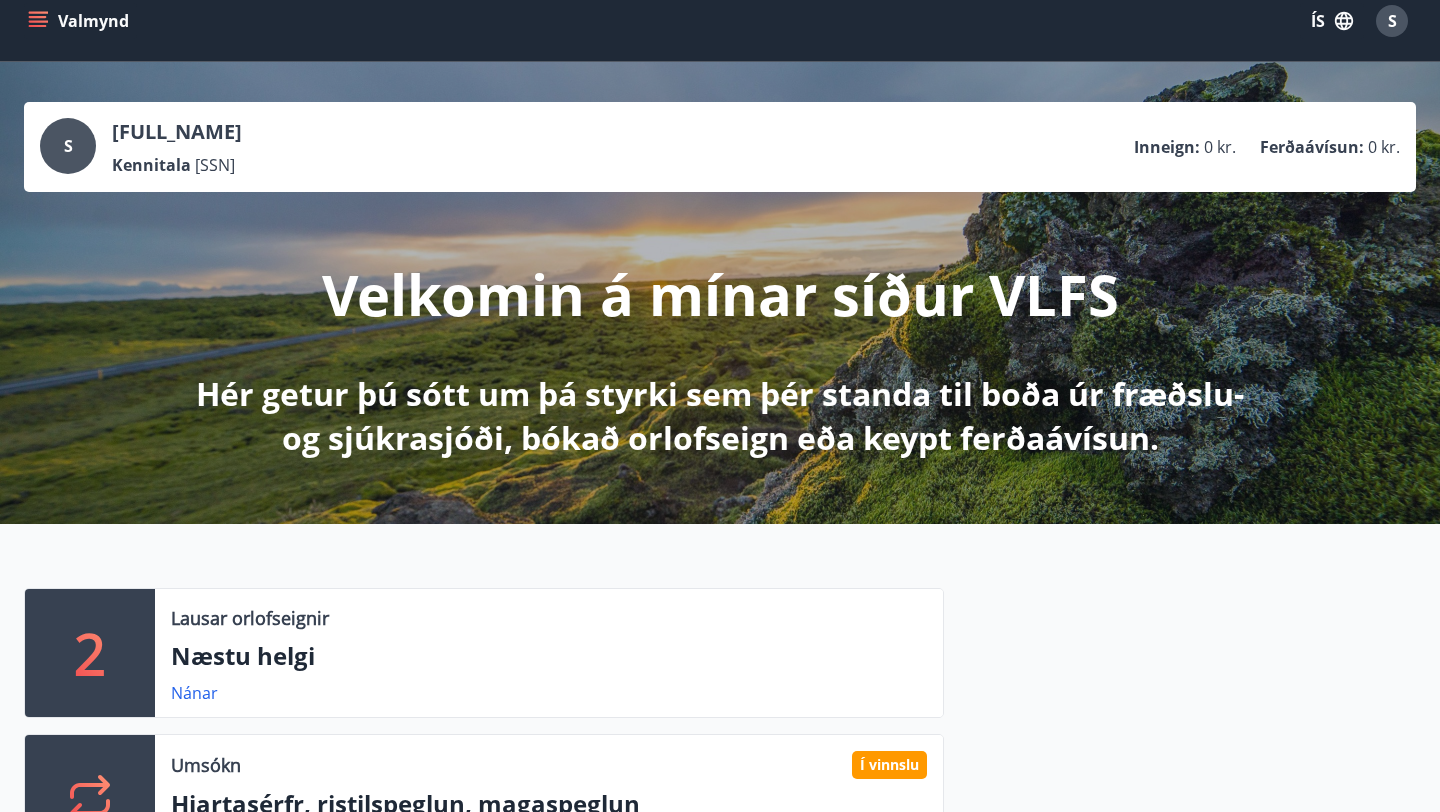 scroll, scrollTop: 0, scrollLeft: 0, axis: both 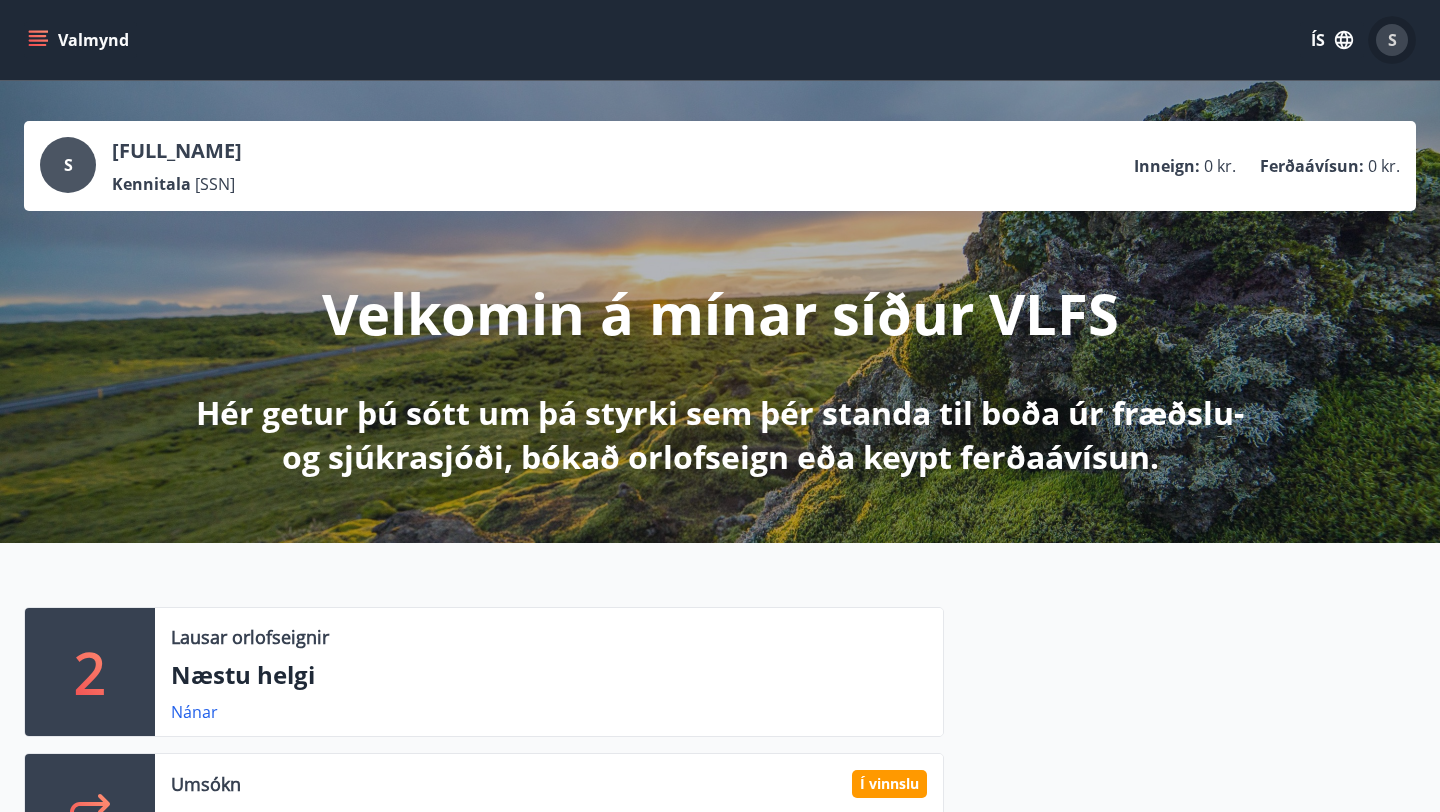 click on "S" at bounding box center [1392, 40] 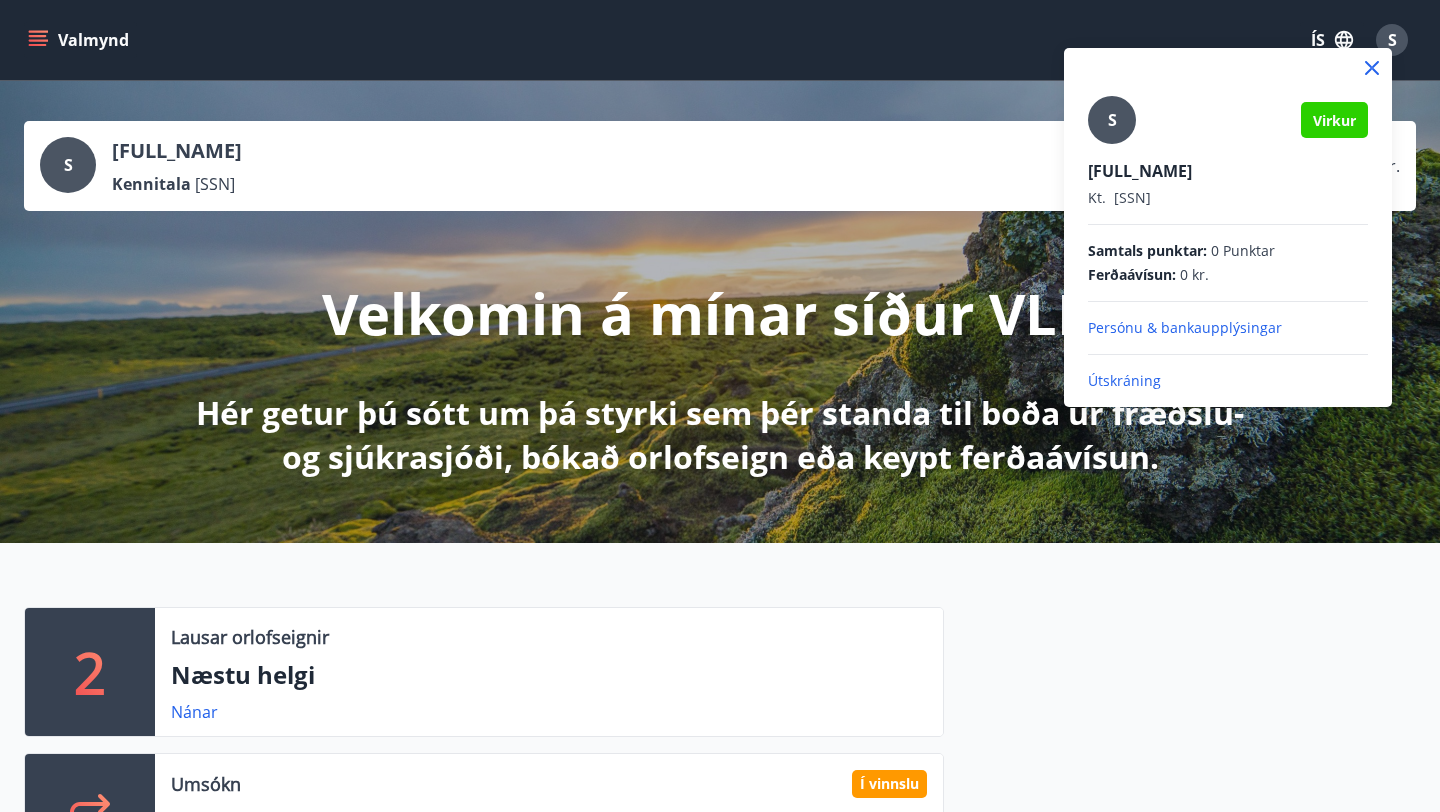 click on "Útskráning" at bounding box center [1228, 381] 